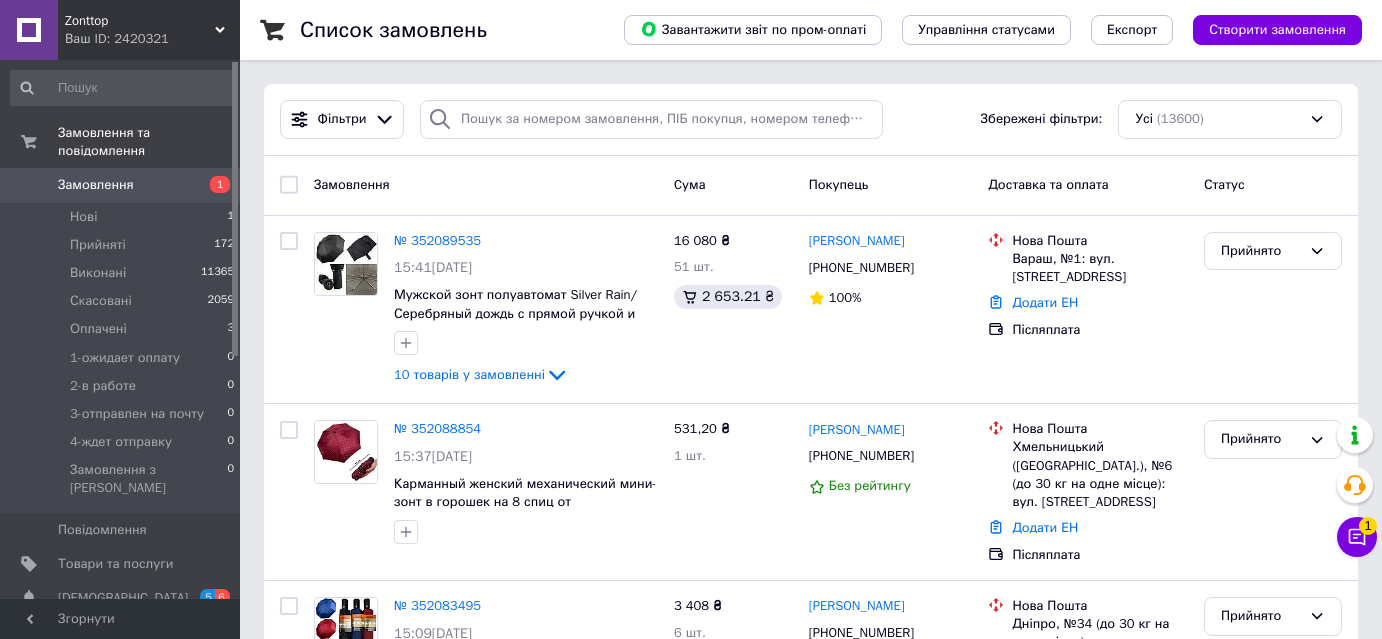 scroll, scrollTop: 0, scrollLeft: 0, axis: both 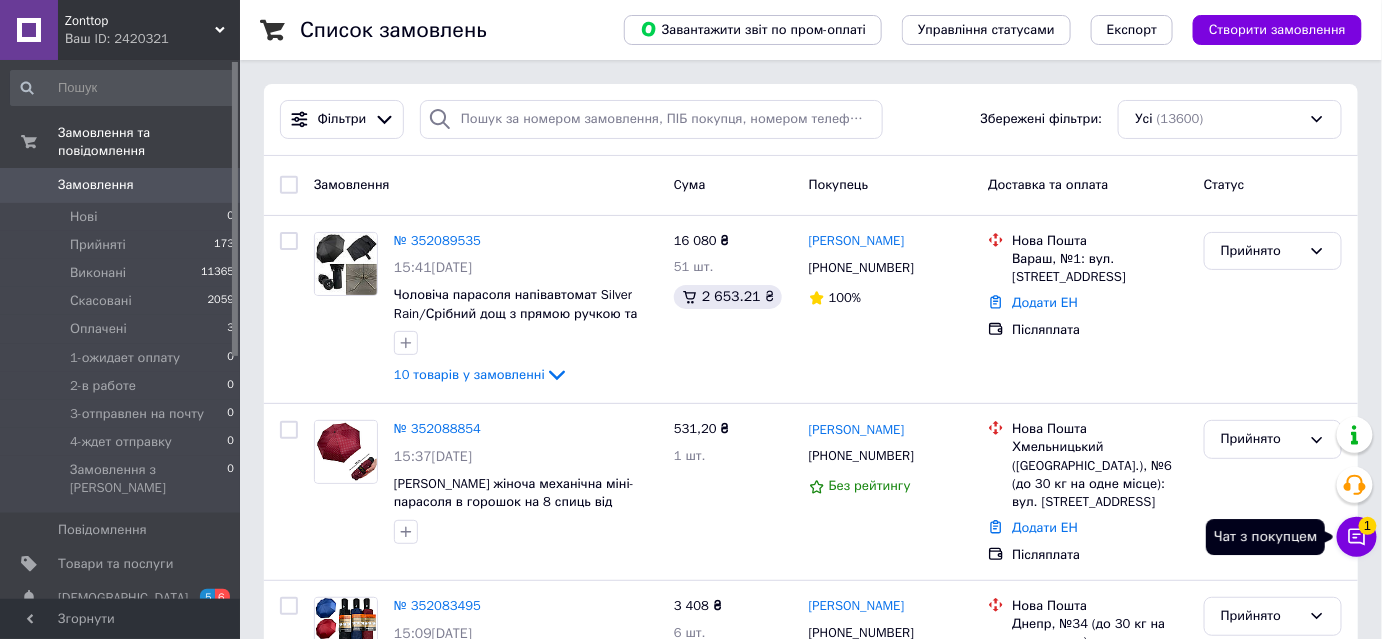 click 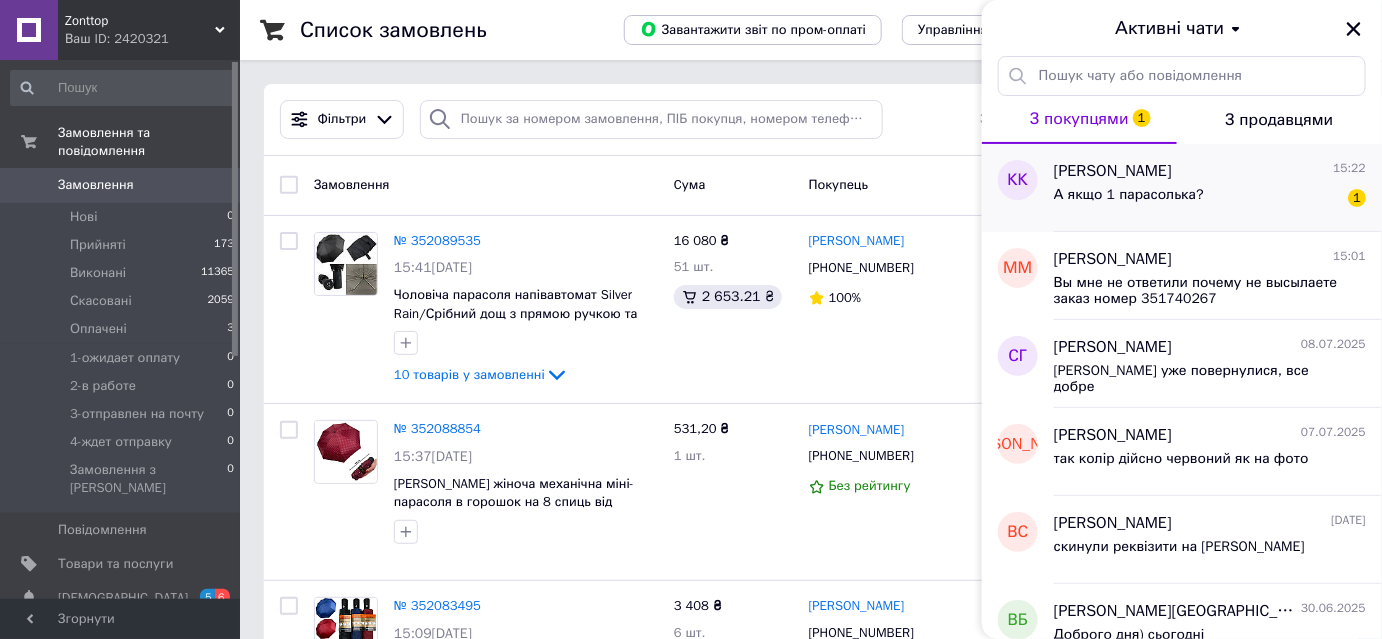 click on "А якщо 1 парасолька?" at bounding box center (1129, 195) 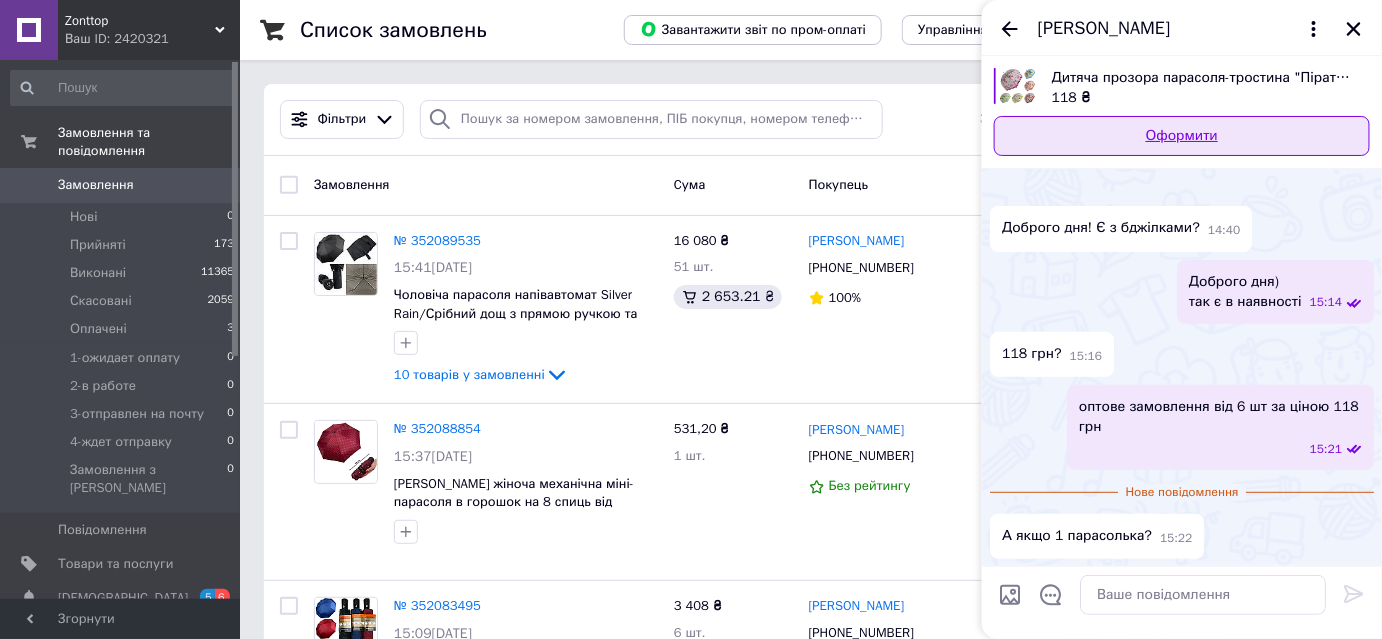 scroll, scrollTop: 22, scrollLeft: 0, axis: vertical 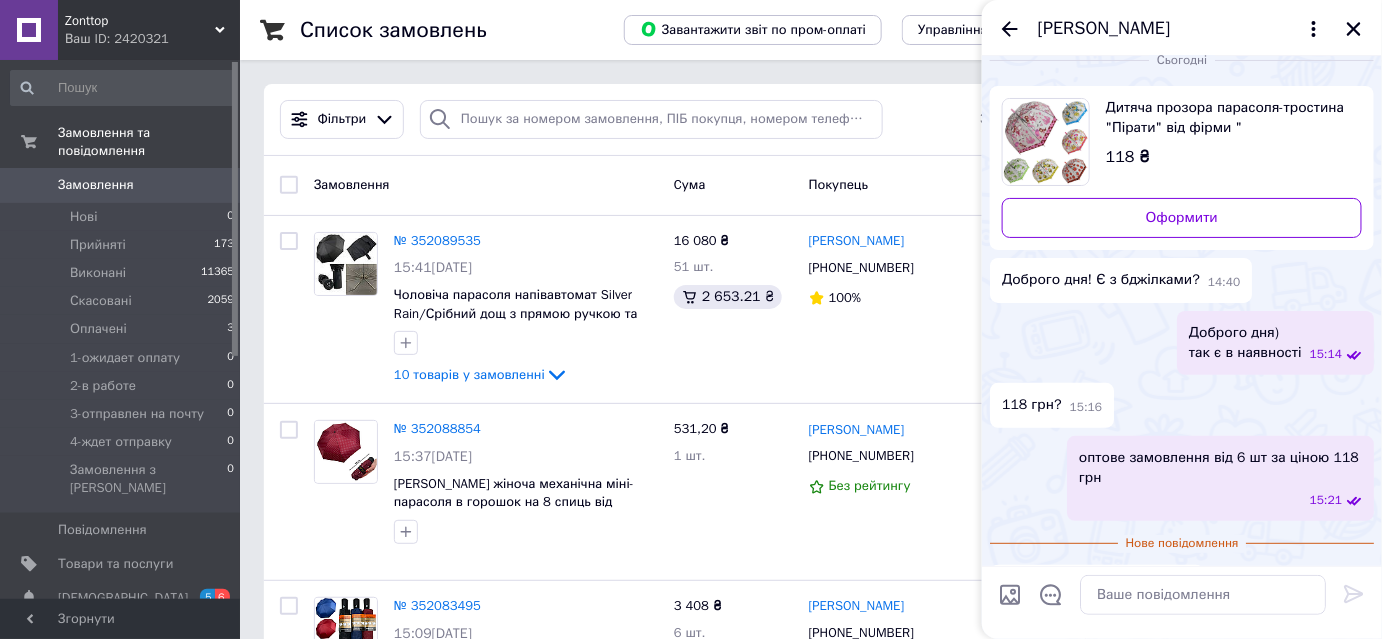 click on "Дитяча прозора парасоля-тростина "Пірати" від фірми "Paolo Rosi", з блакитний ручкою, 207-1" at bounding box center [1226, 118] 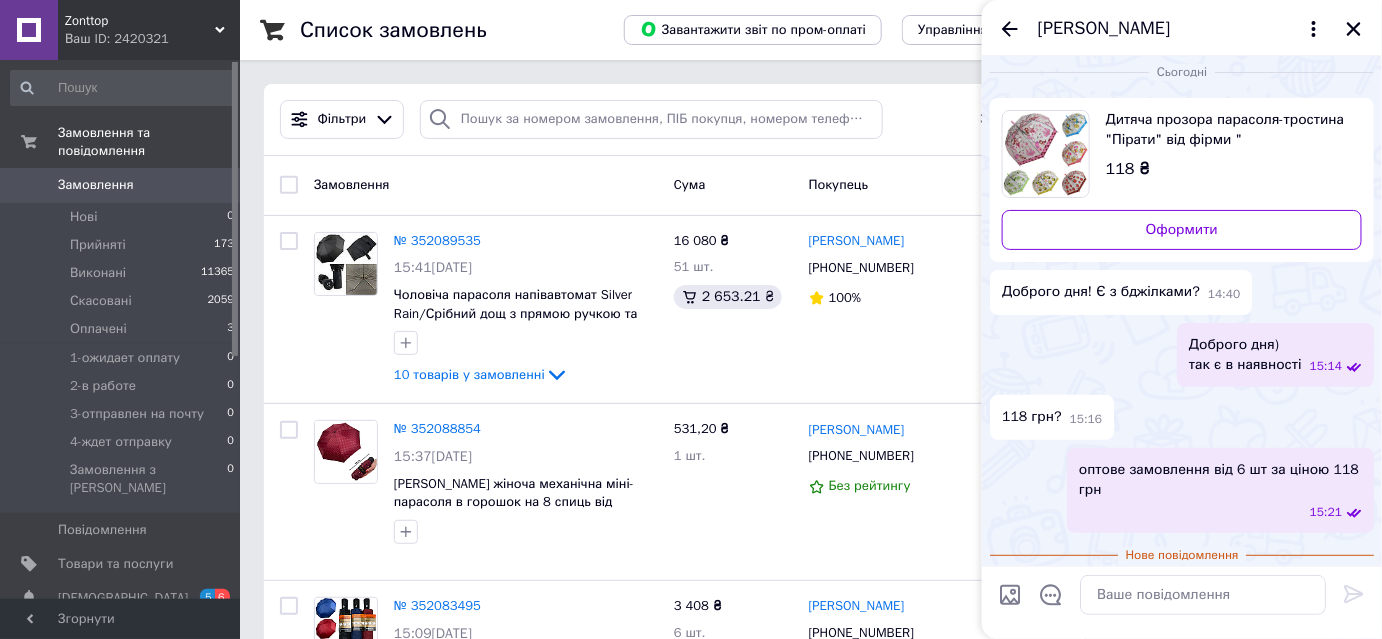 scroll, scrollTop: 0, scrollLeft: 0, axis: both 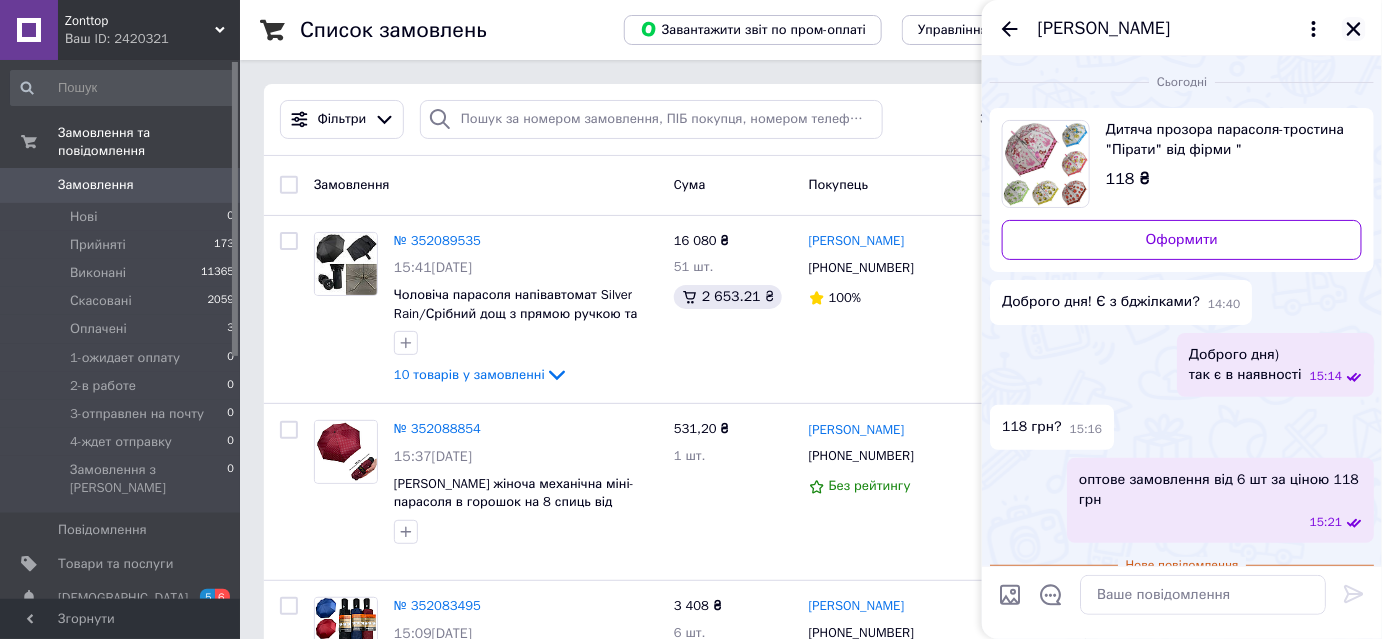 click 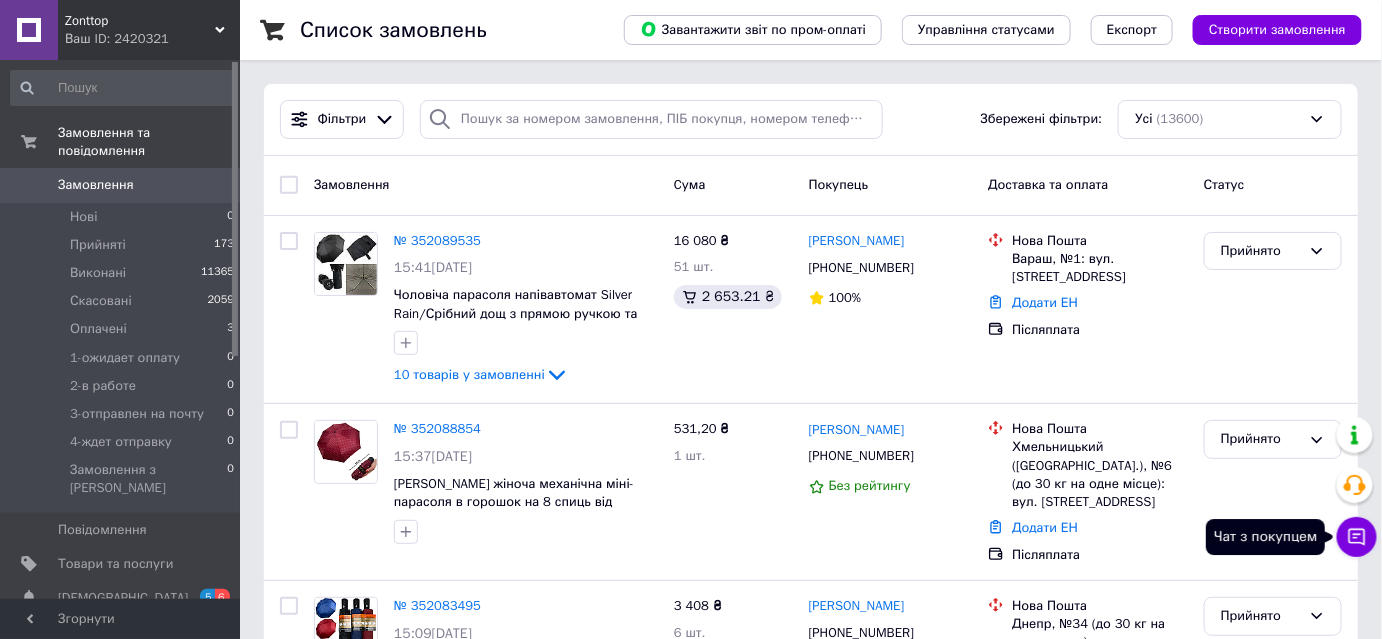 click 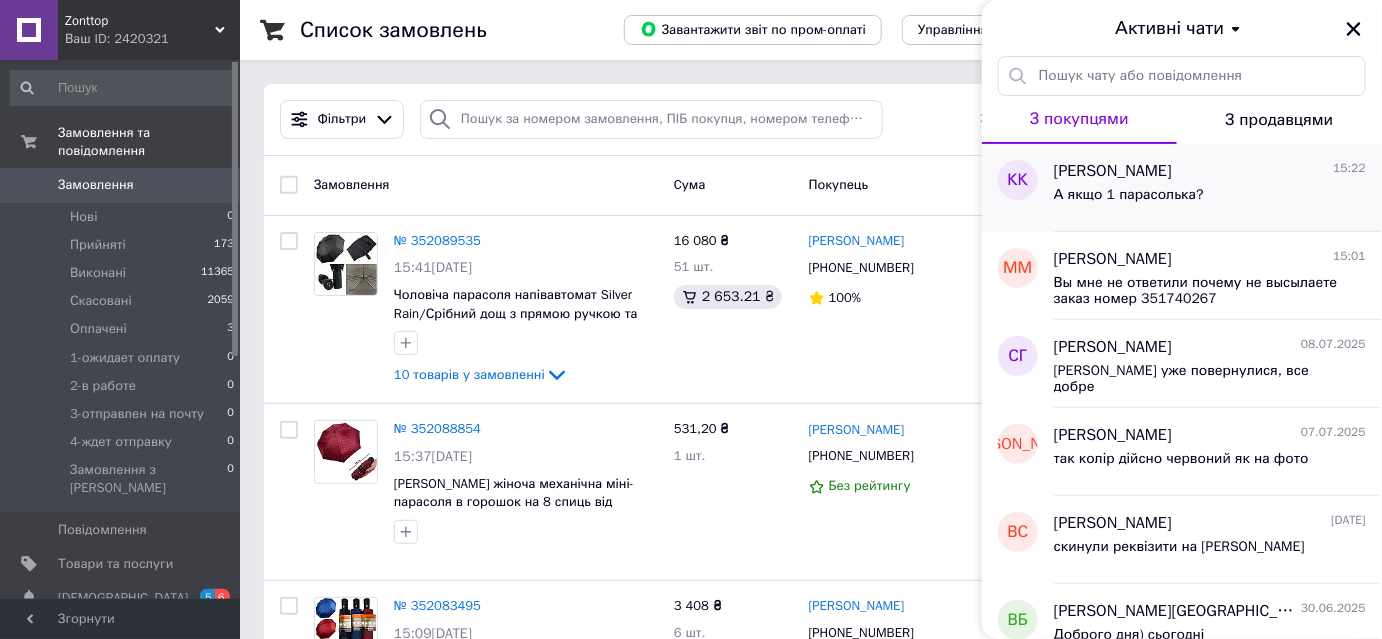 click on "А якщо 1 парасолька?" at bounding box center (1129, 195) 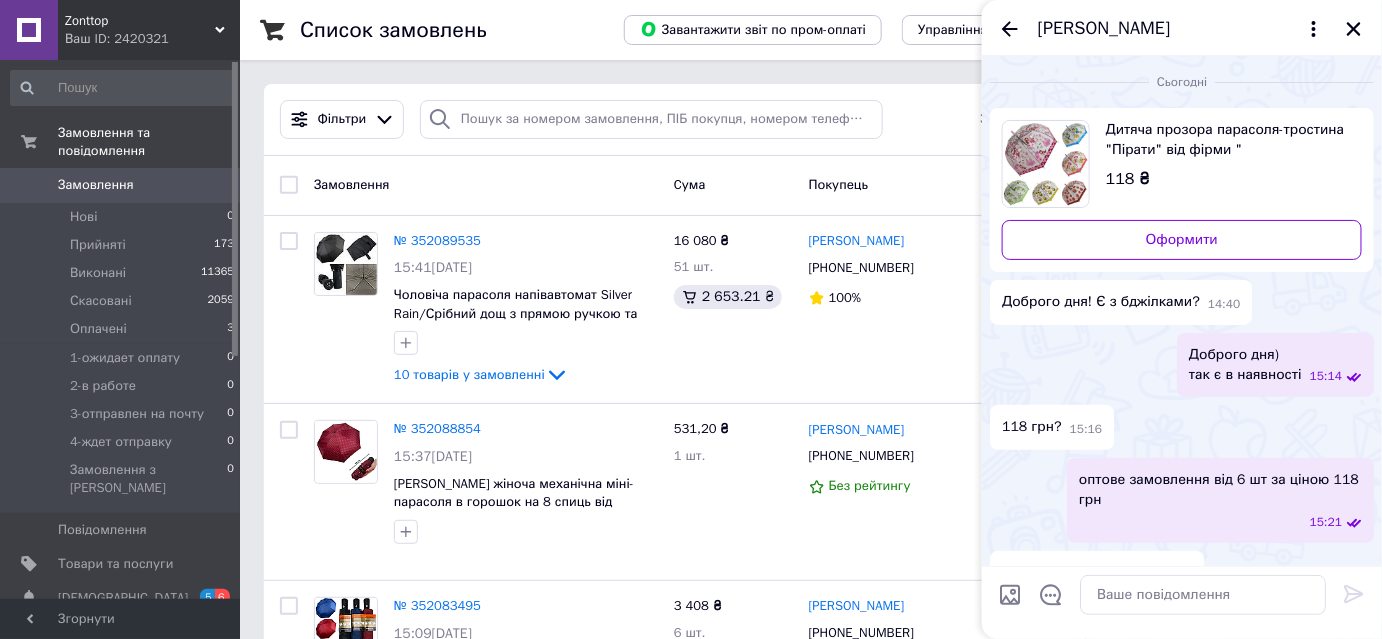 scroll, scrollTop: 37, scrollLeft: 0, axis: vertical 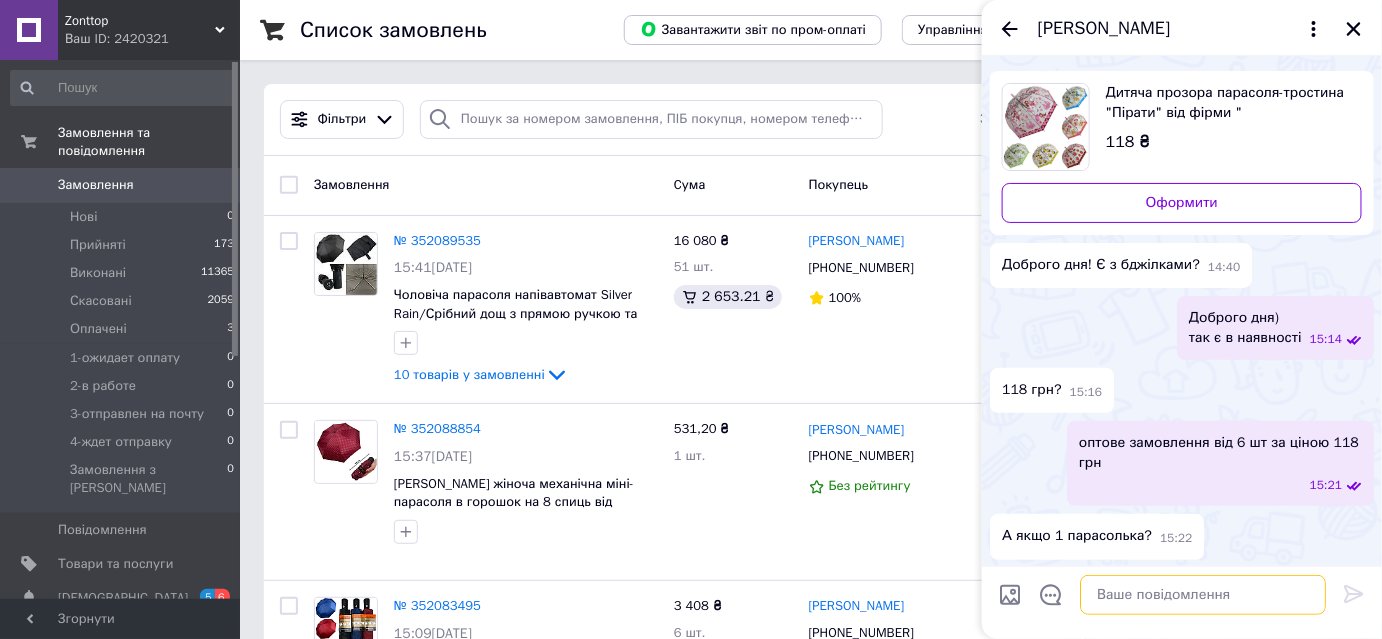click at bounding box center (1203, 595) 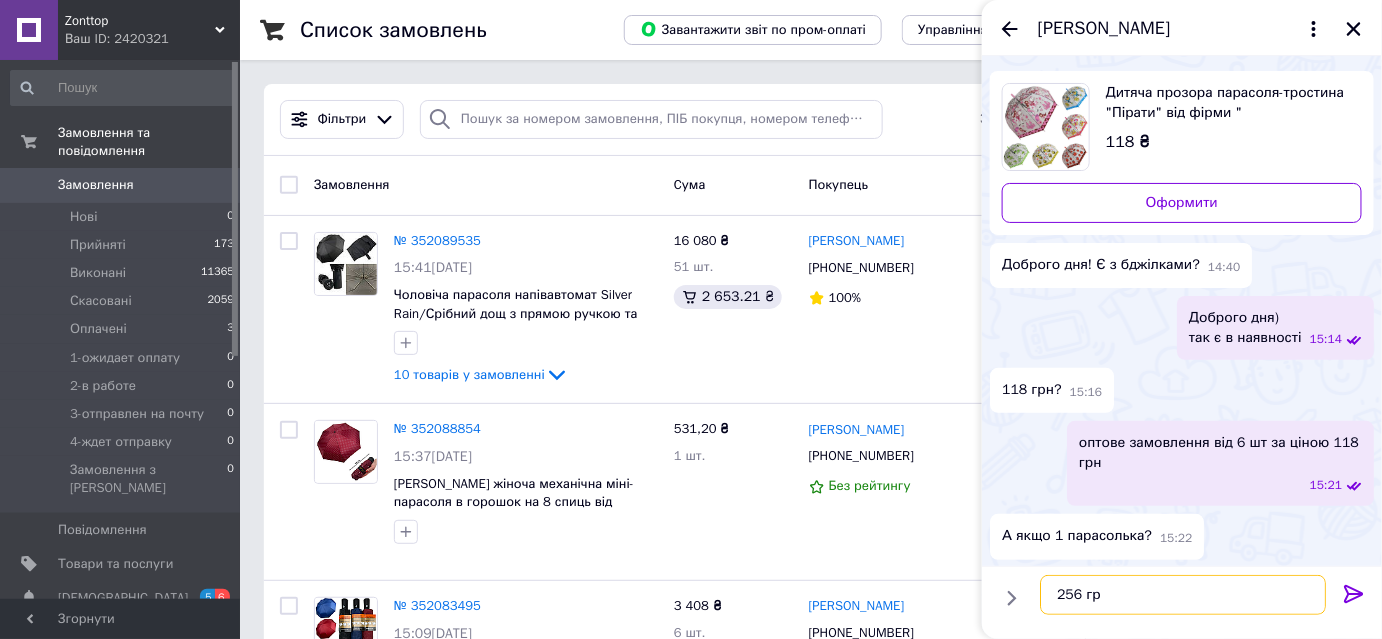 type on "256 грн" 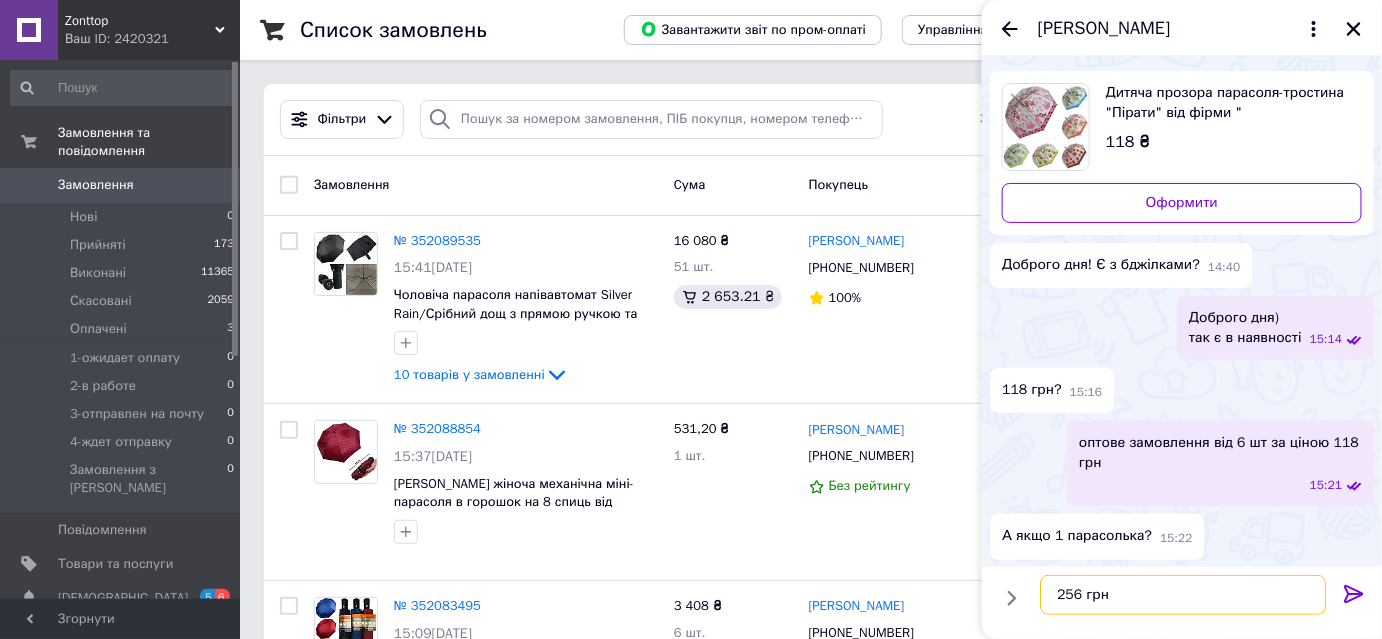 type 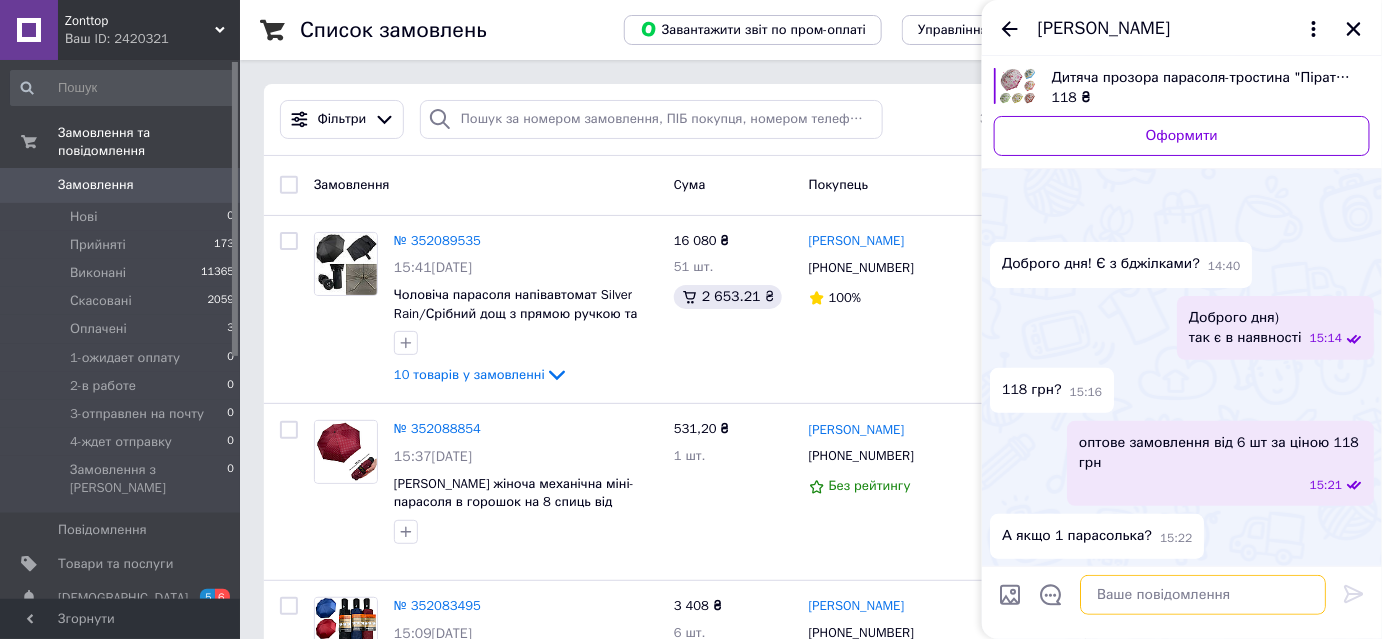 scroll, scrollTop: 90, scrollLeft: 0, axis: vertical 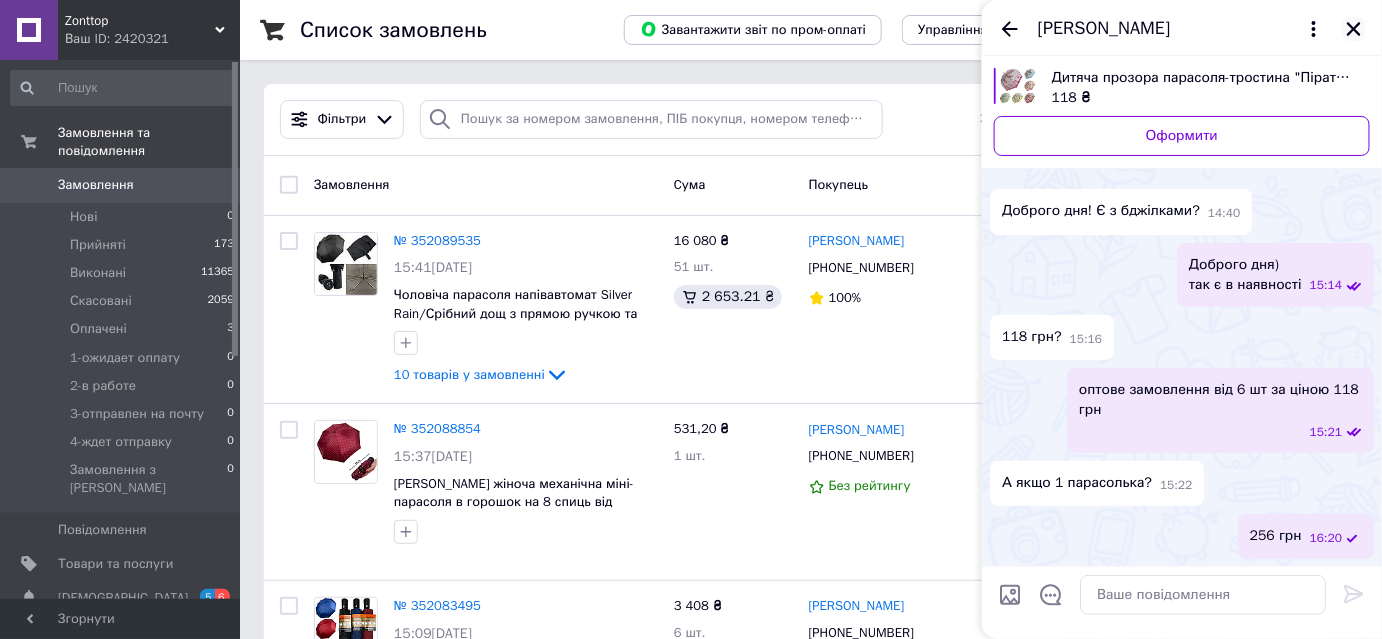 click 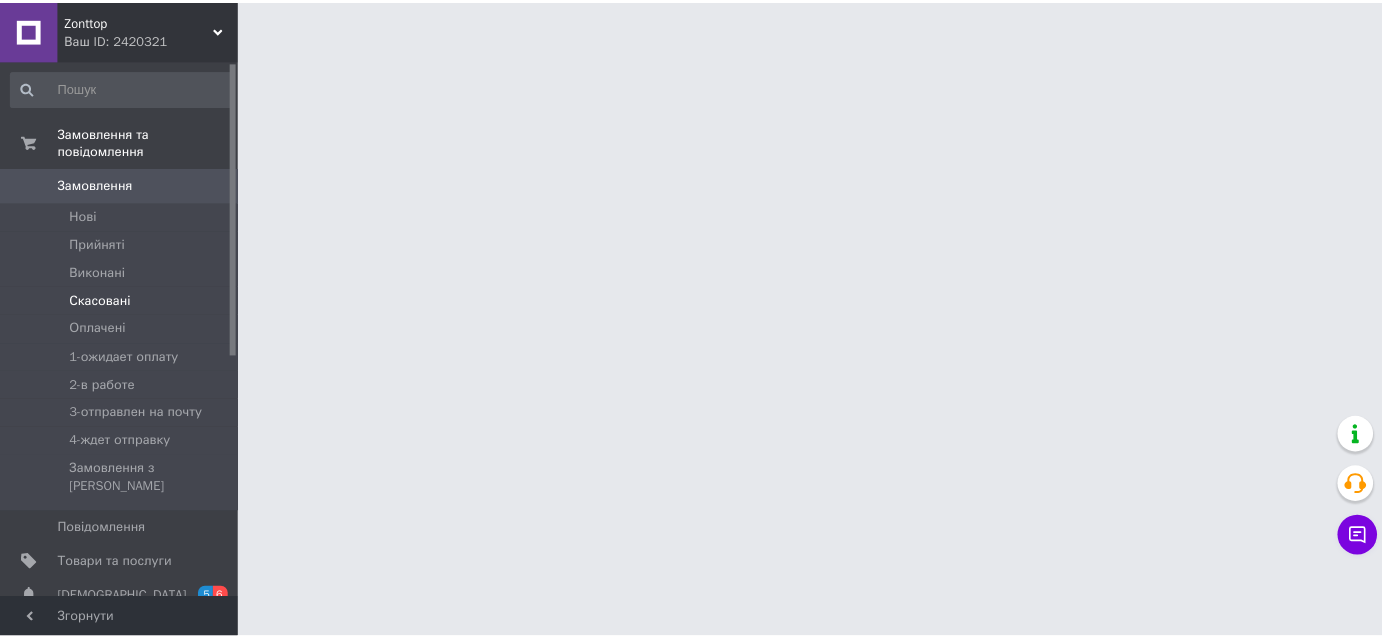 scroll, scrollTop: 0, scrollLeft: 0, axis: both 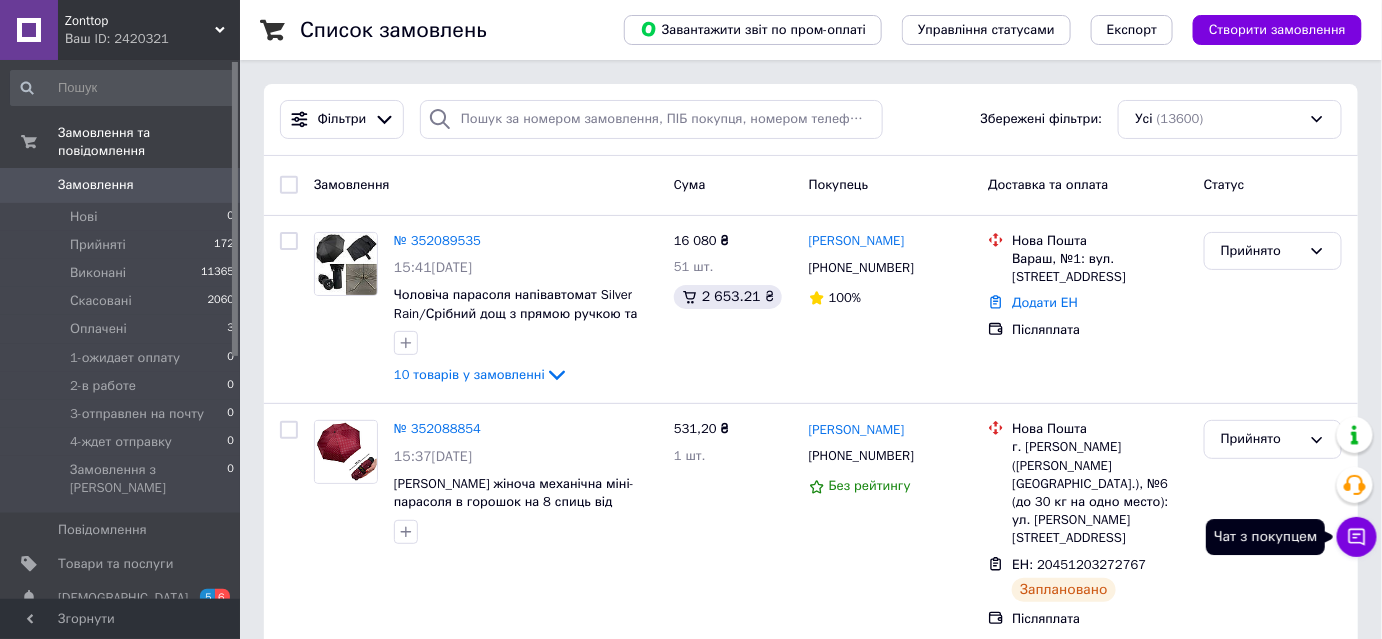 click 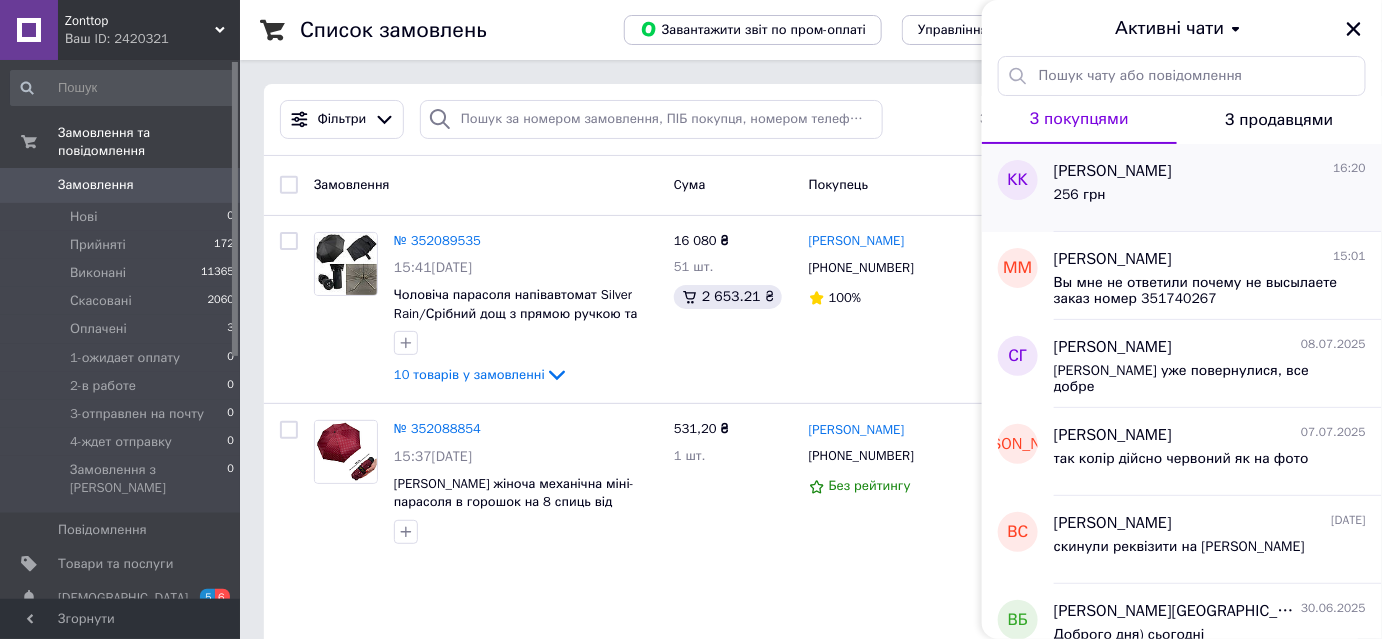 click on "256 грн" at bounding box center (1210, 199) 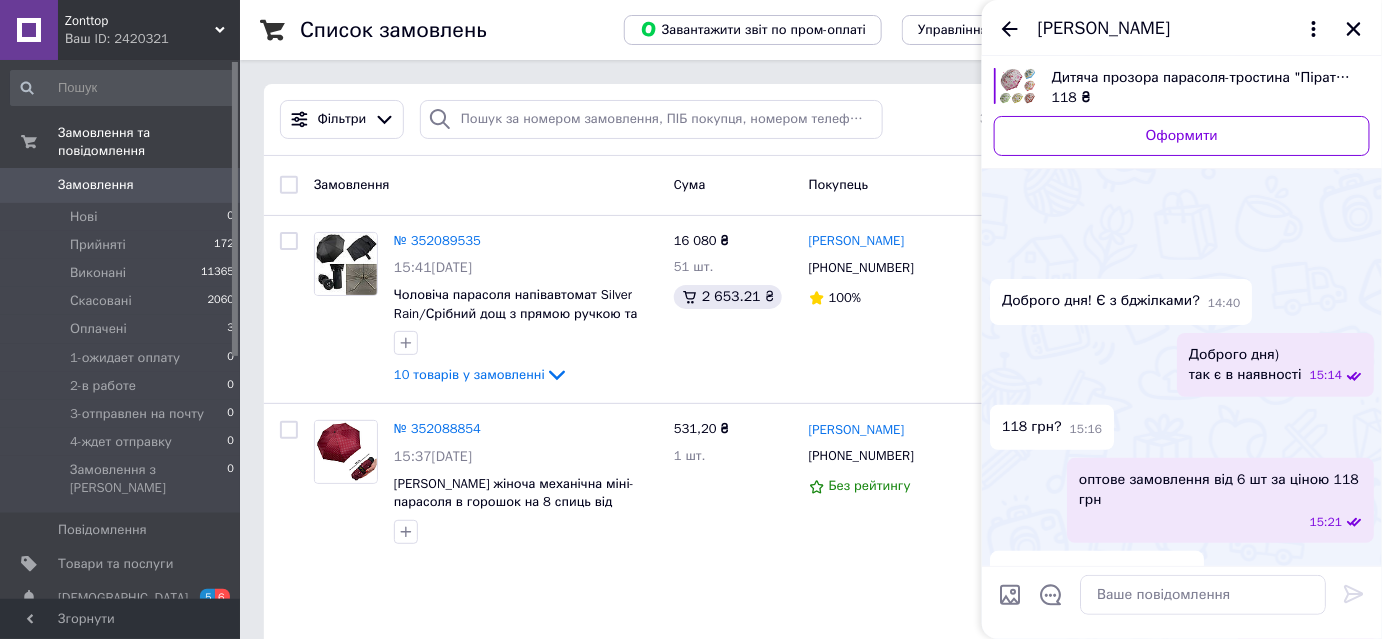 scroll, scrollTop: 90, scrollLeft: 0, axis: vertical 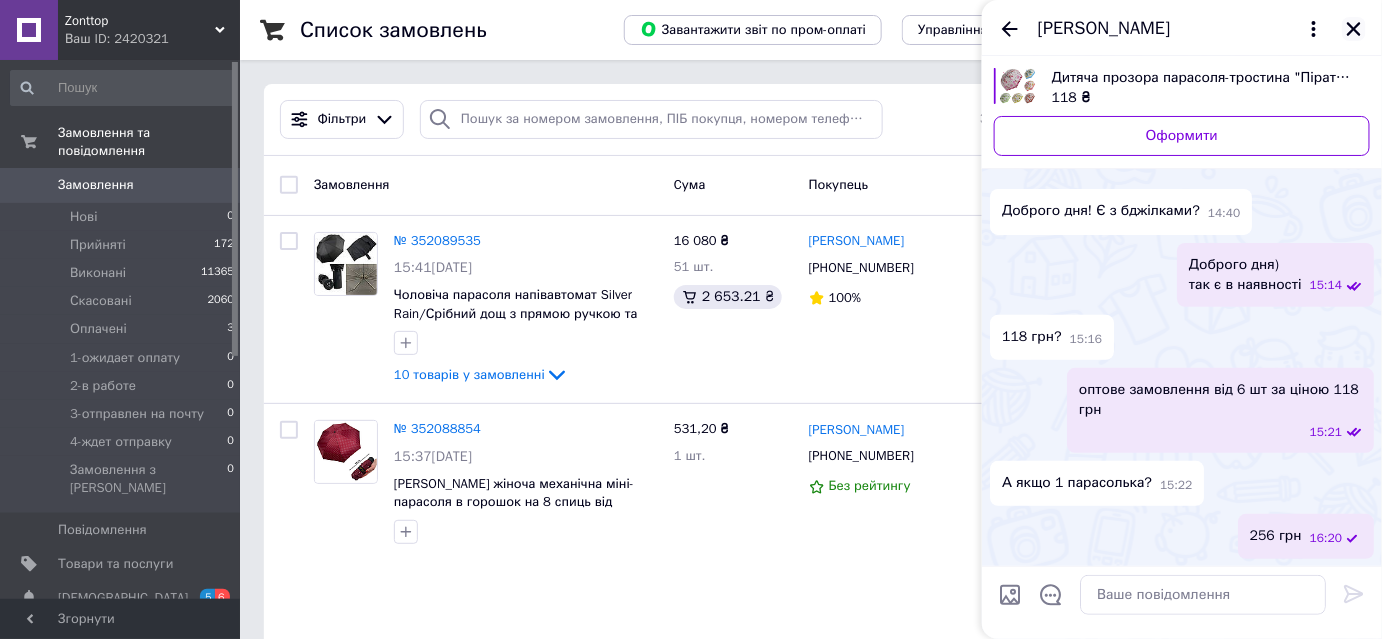 click 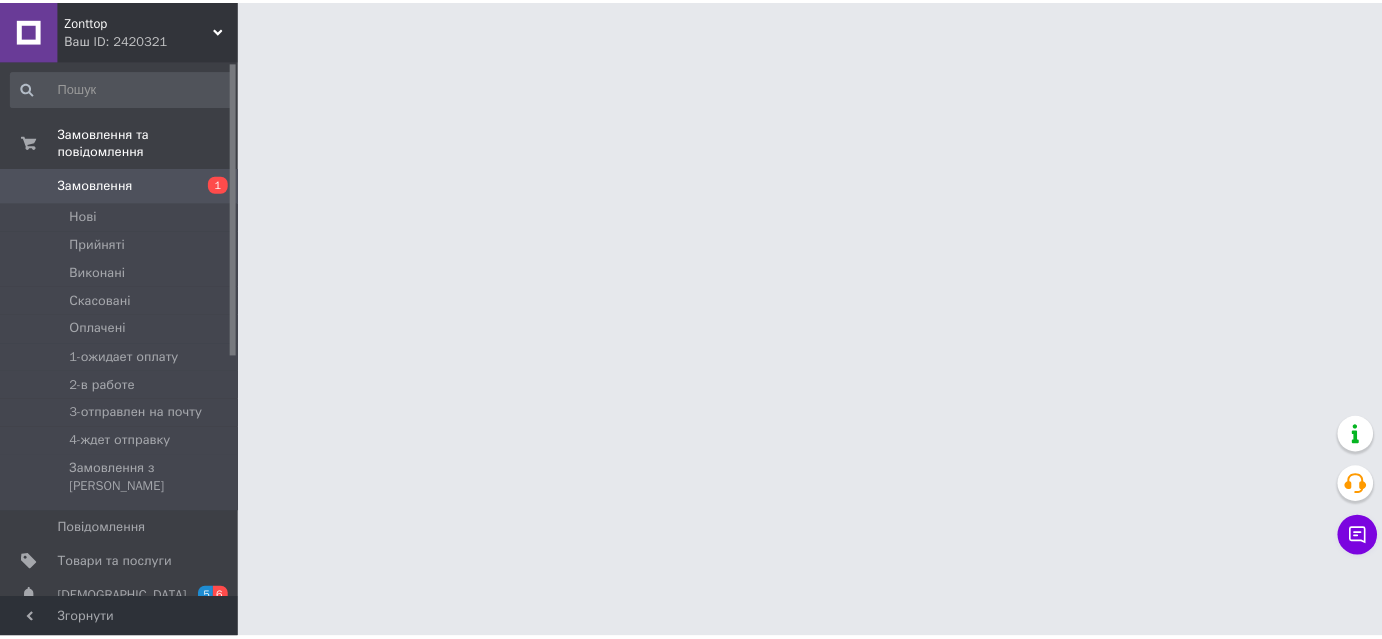 scroll, scrollTop: 0, scrollLeft: 0, axis: both 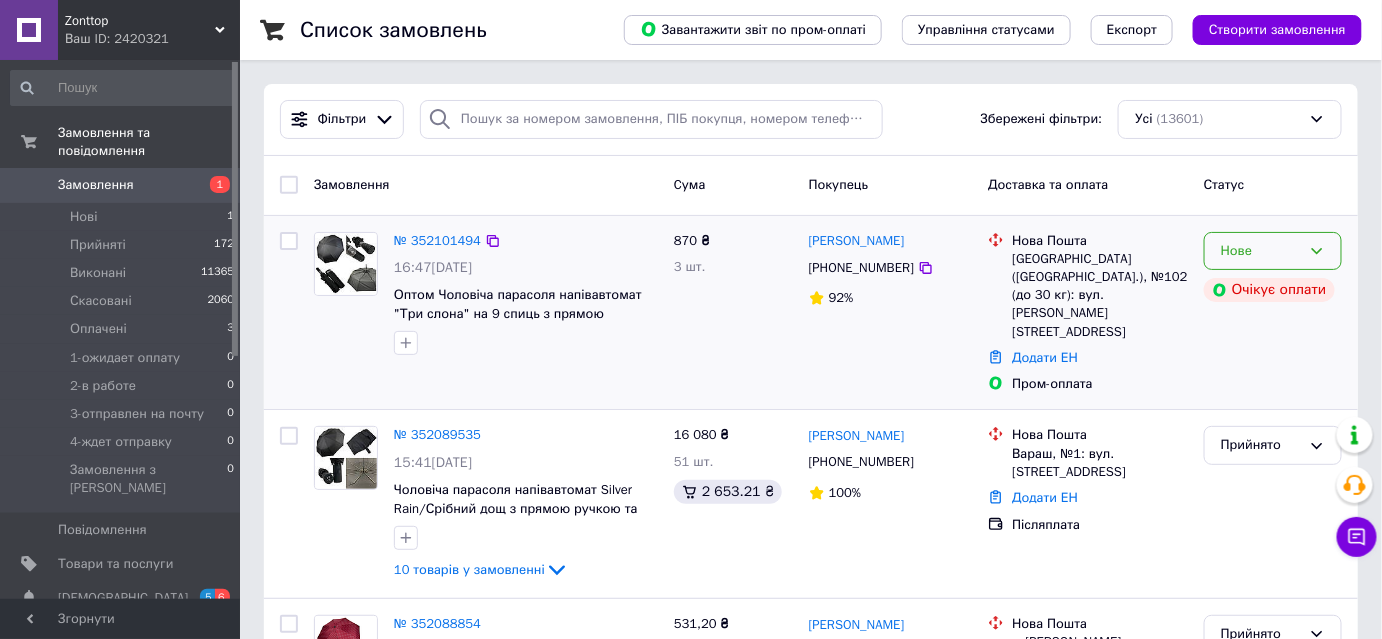 click on "Нове" at bounding box center [1261, 251] 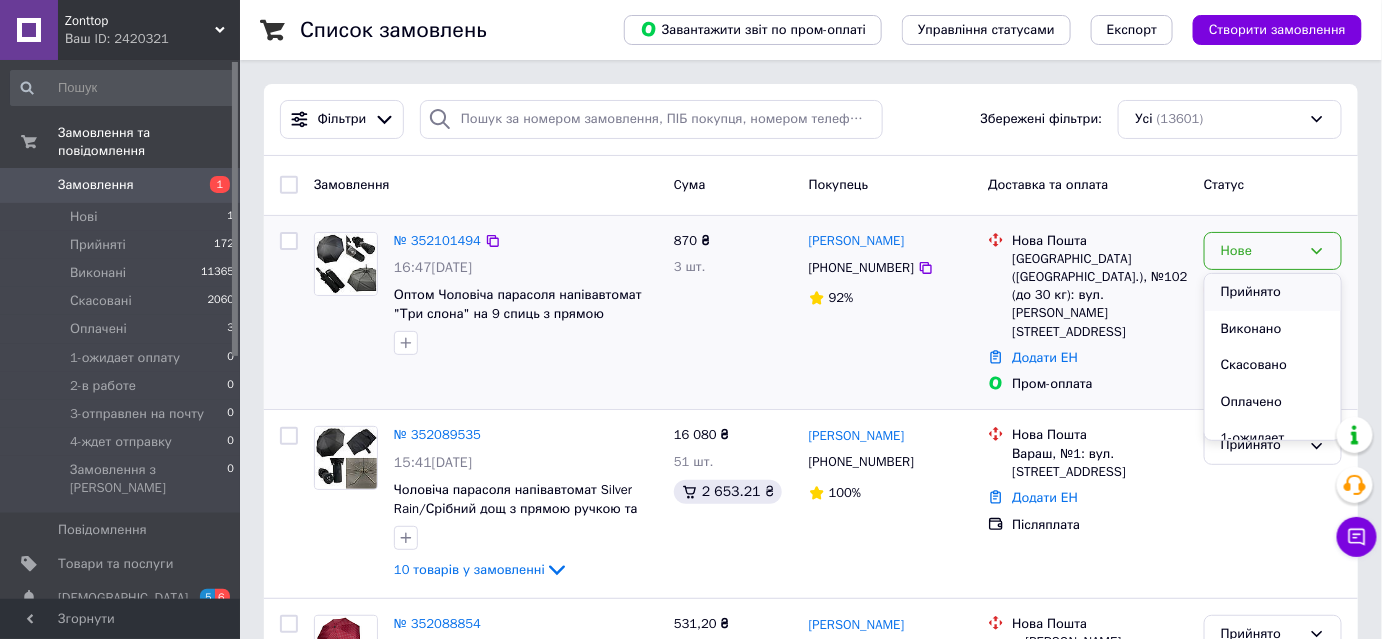click on "Прийнято" at bounding box center (1273, 292) 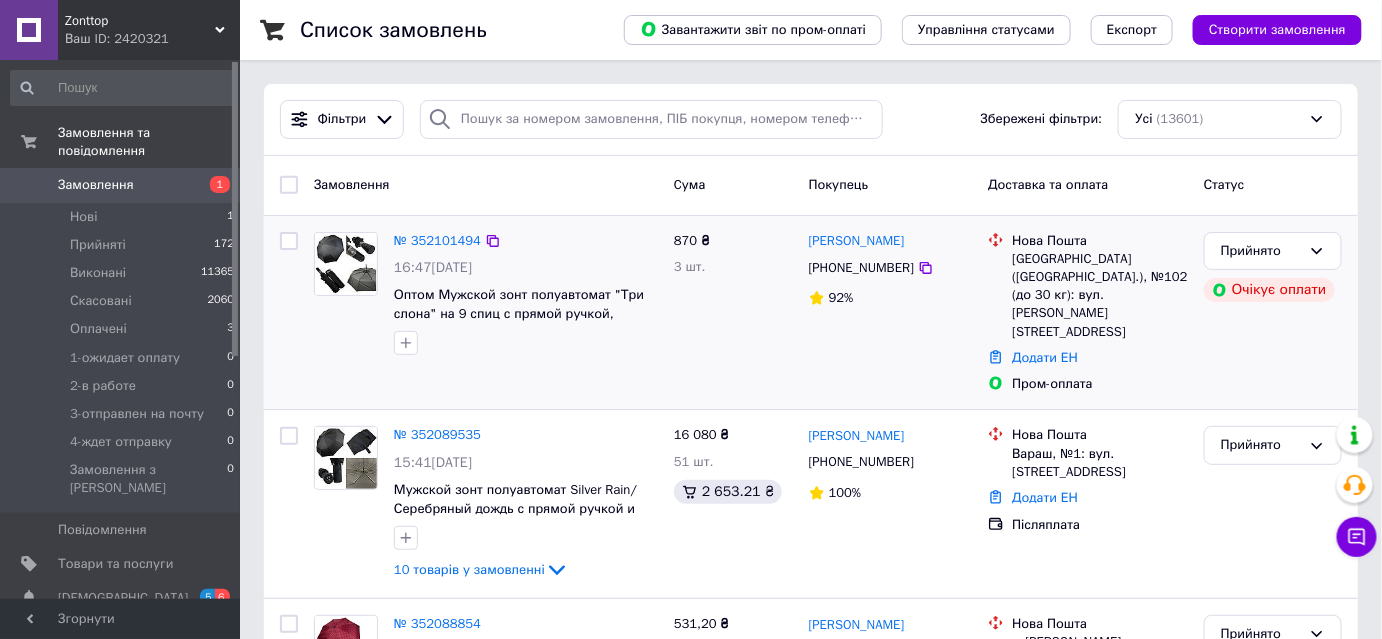 click on "№ 352101494" at bounding box center [437, 241] 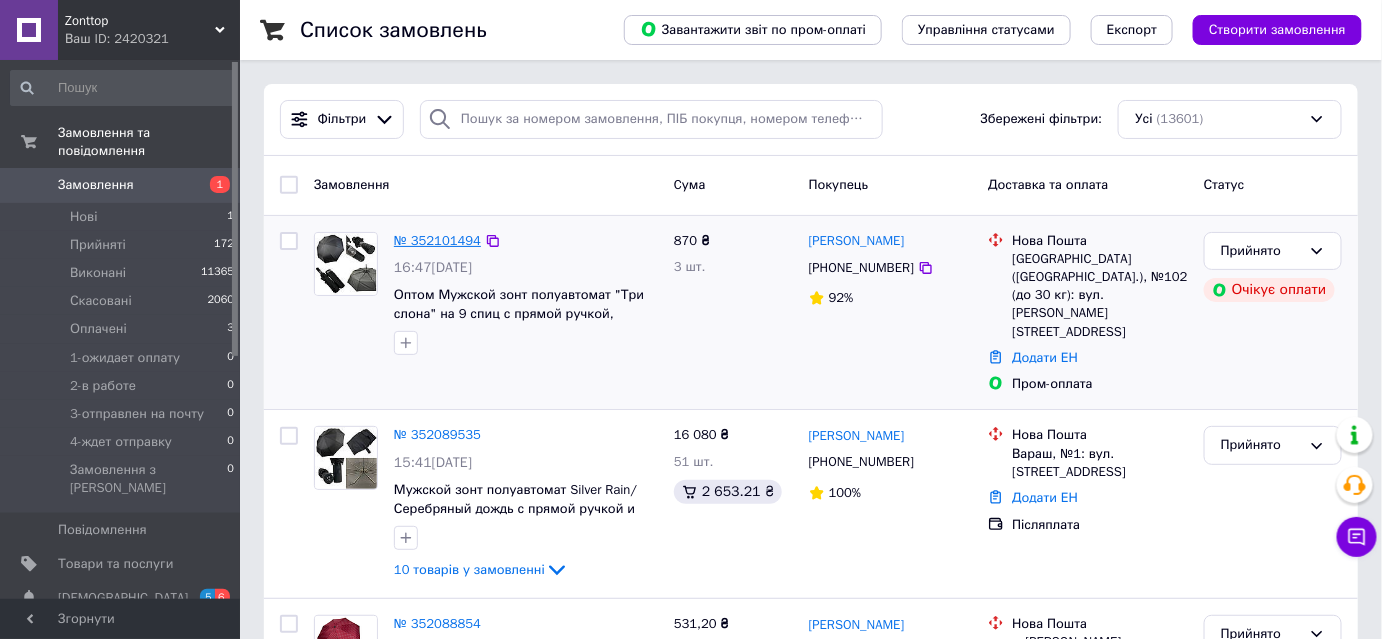 click on "№ 352101494" at bounding box center [437, 240] 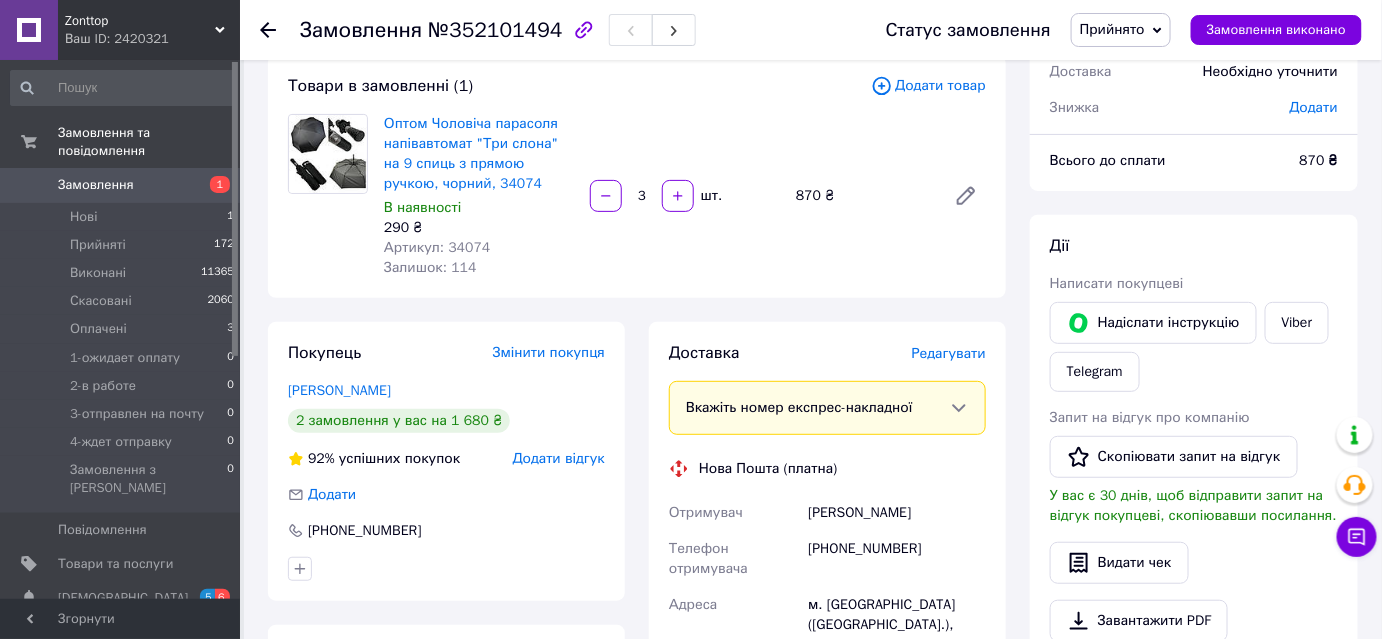 scroll, scrollTop: 0, scrollLeft: 0, axis: both 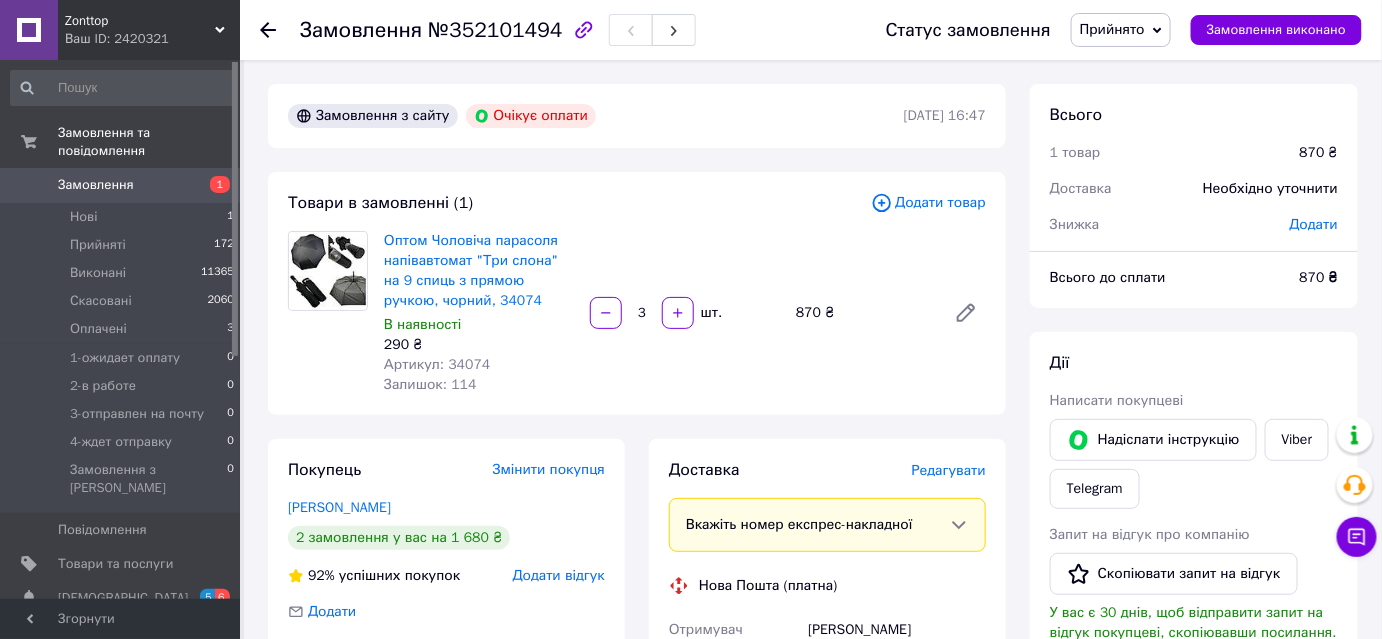 click on "Замовлення 1" at bounding box center (123, 185) 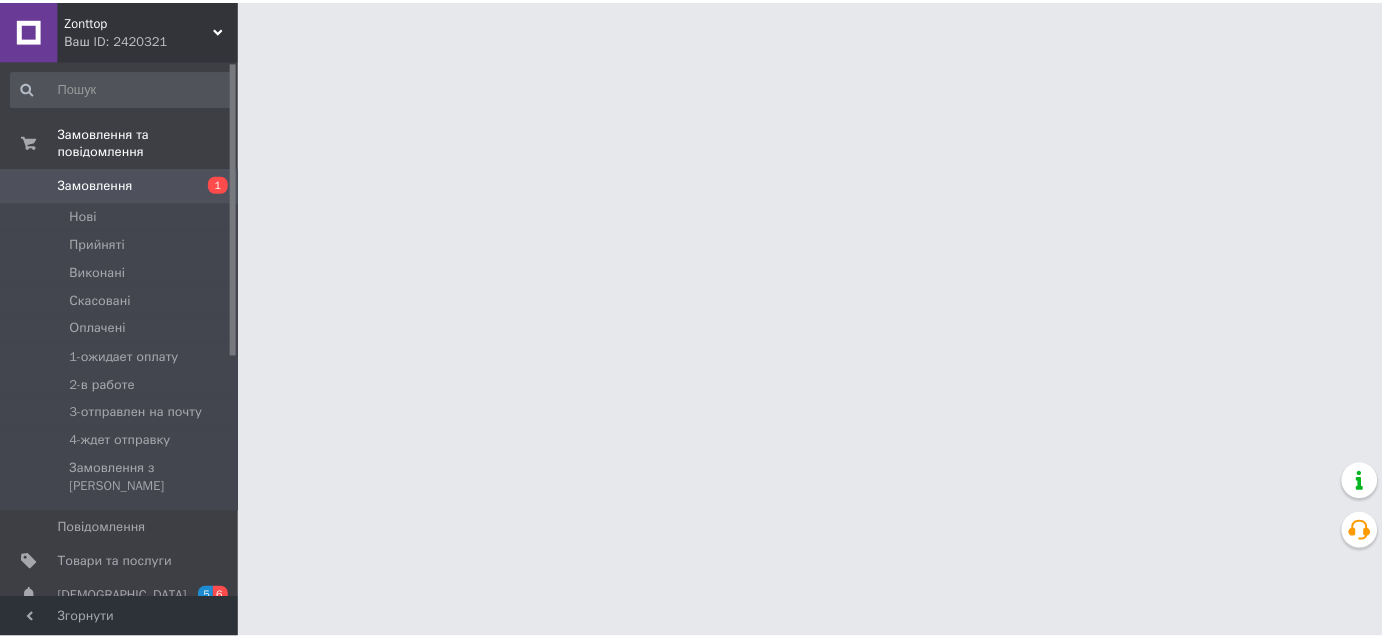 scroll, scrollTop: 0, scrollLeft: 0, axis: both 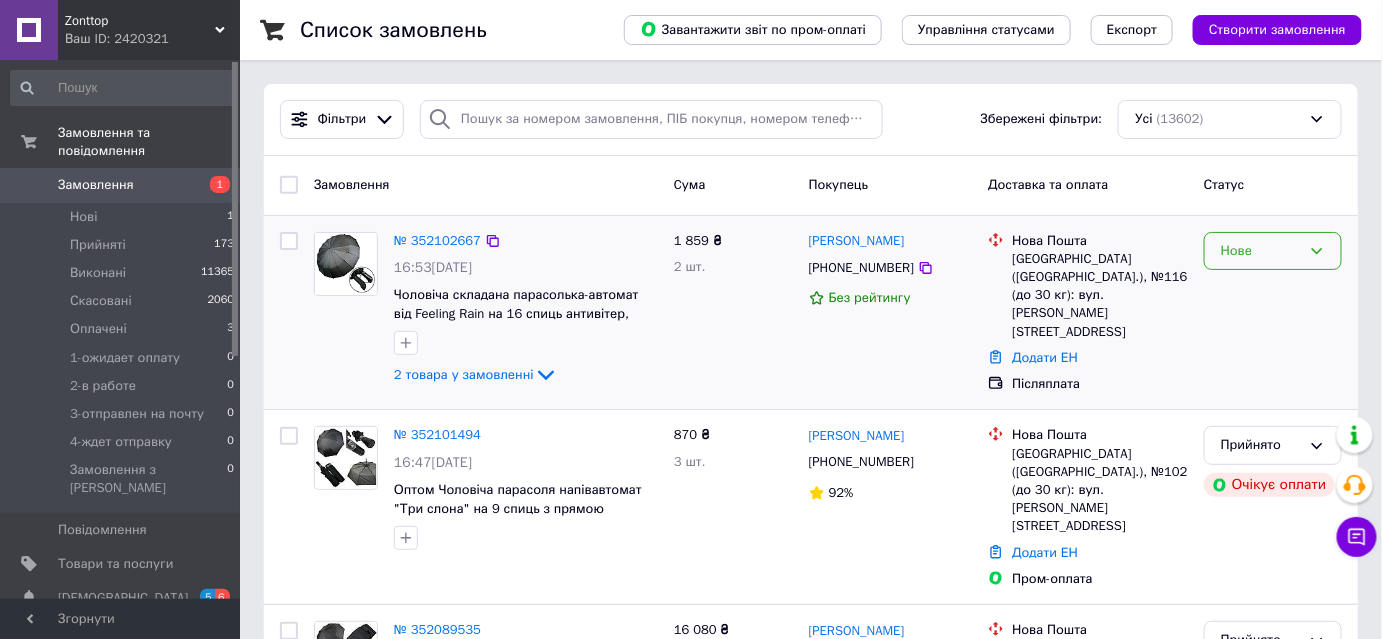 click on "Нове" at bounding box center (1273, 251) 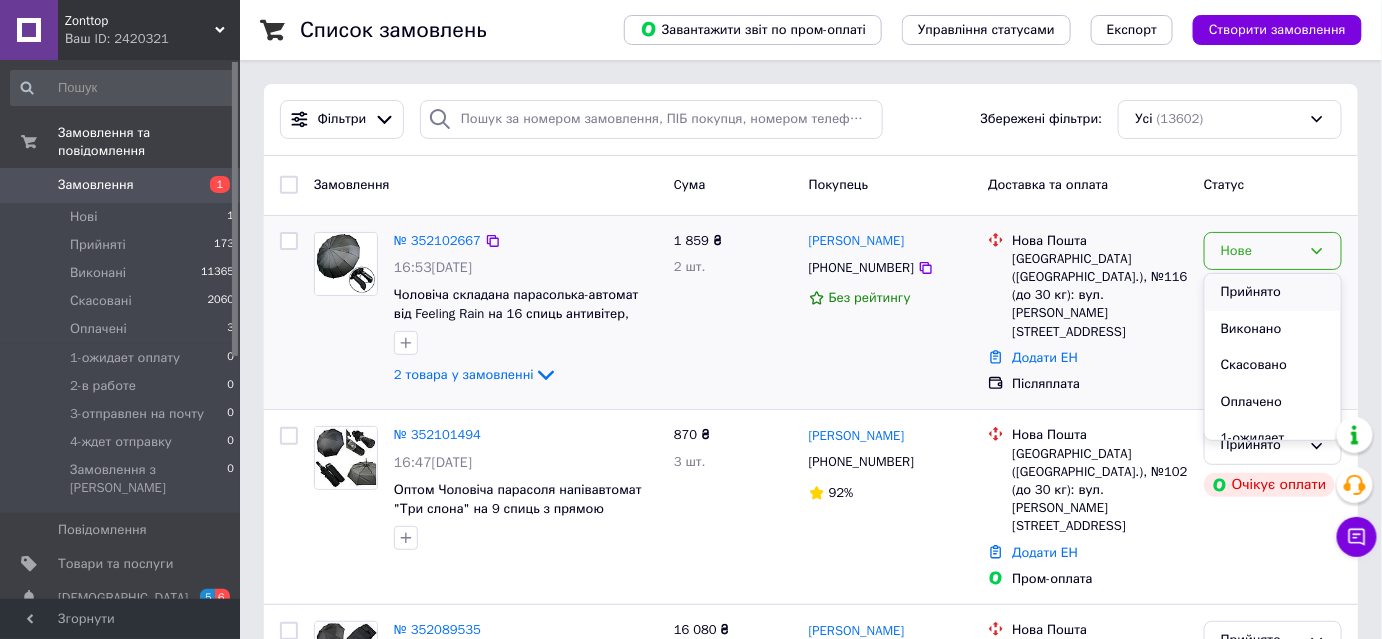 click on "Прийнято" at bounding box center (1273, 292) 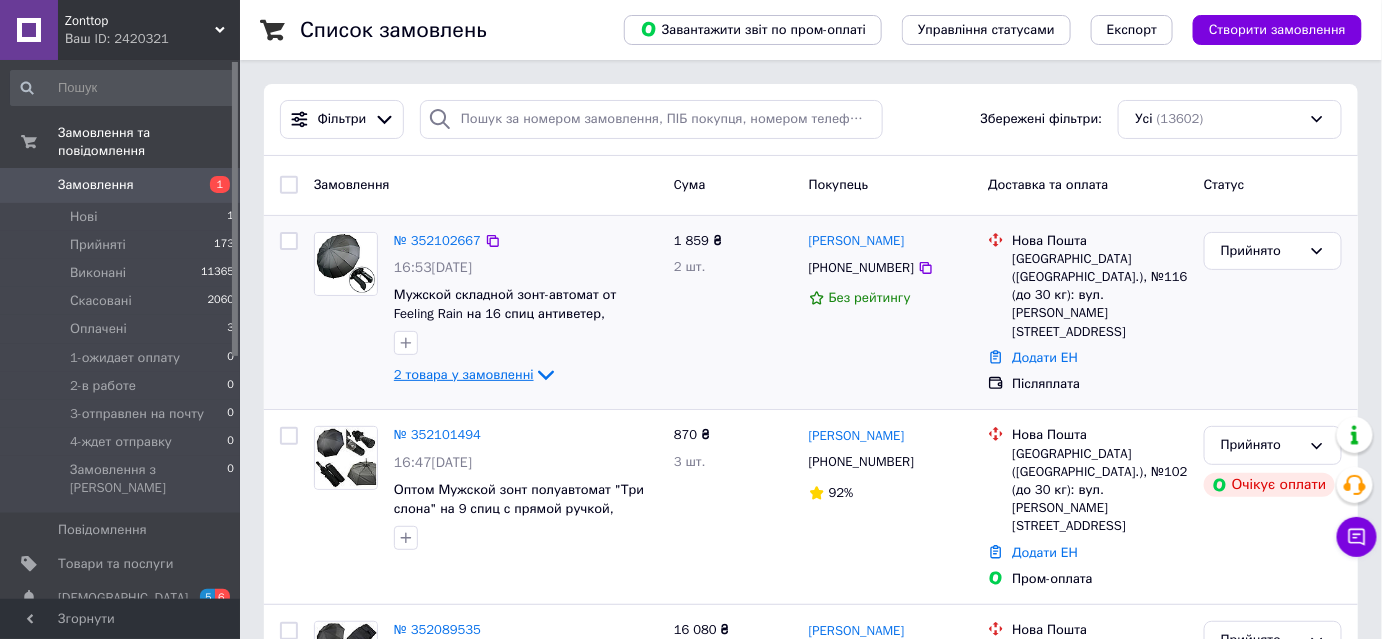 click on "2 товара у замовленні" at bounding box center [464, 374] 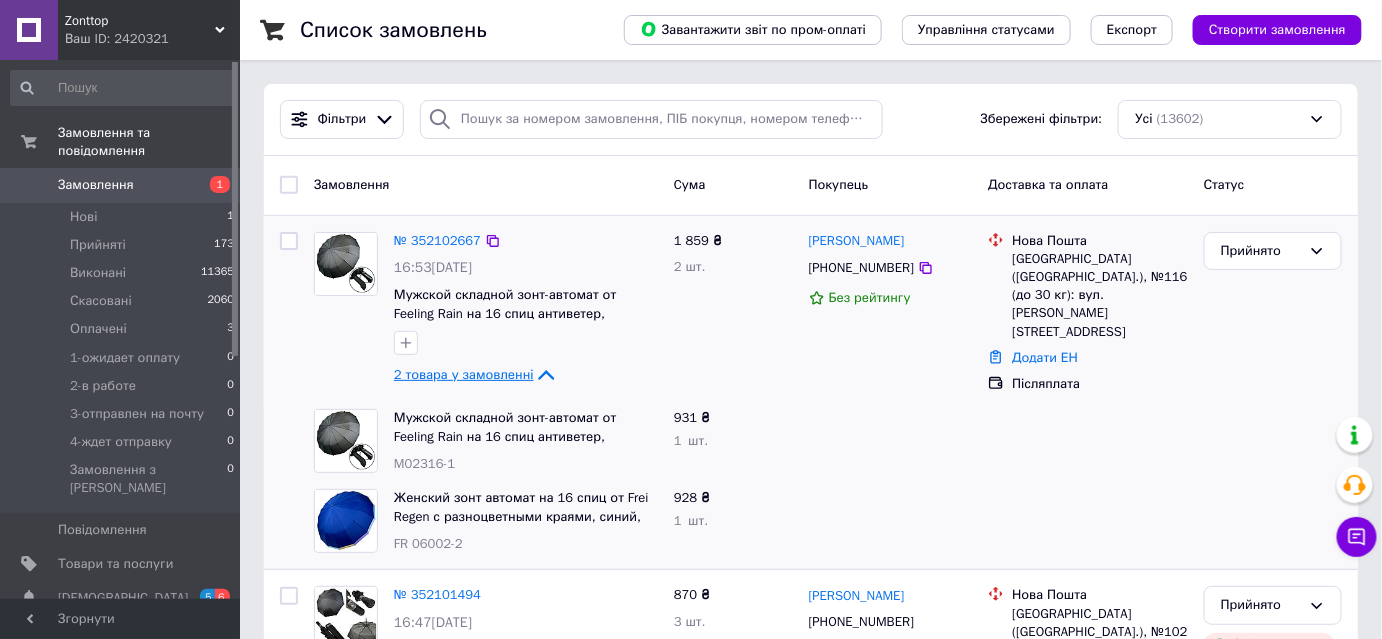 click on "2 товара у замовленні" at bounding box center [464, 374] 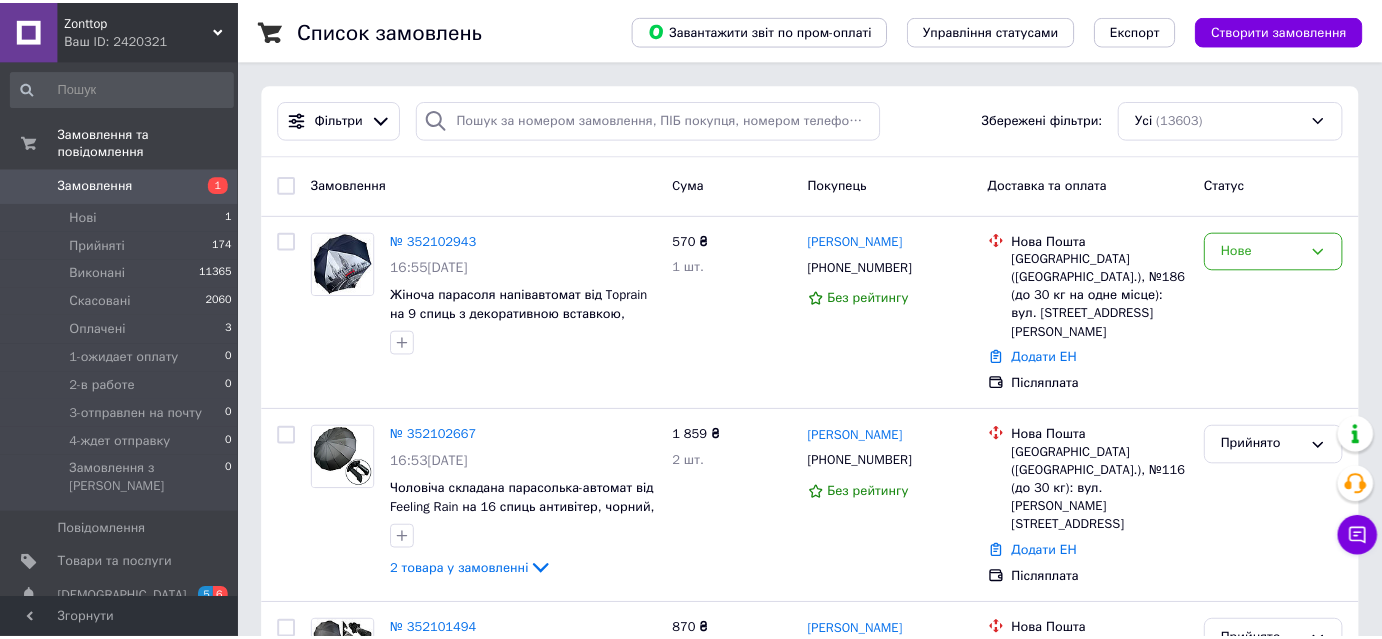 scroll, scrollTop: 0, scrollLeft: 0, axis: both 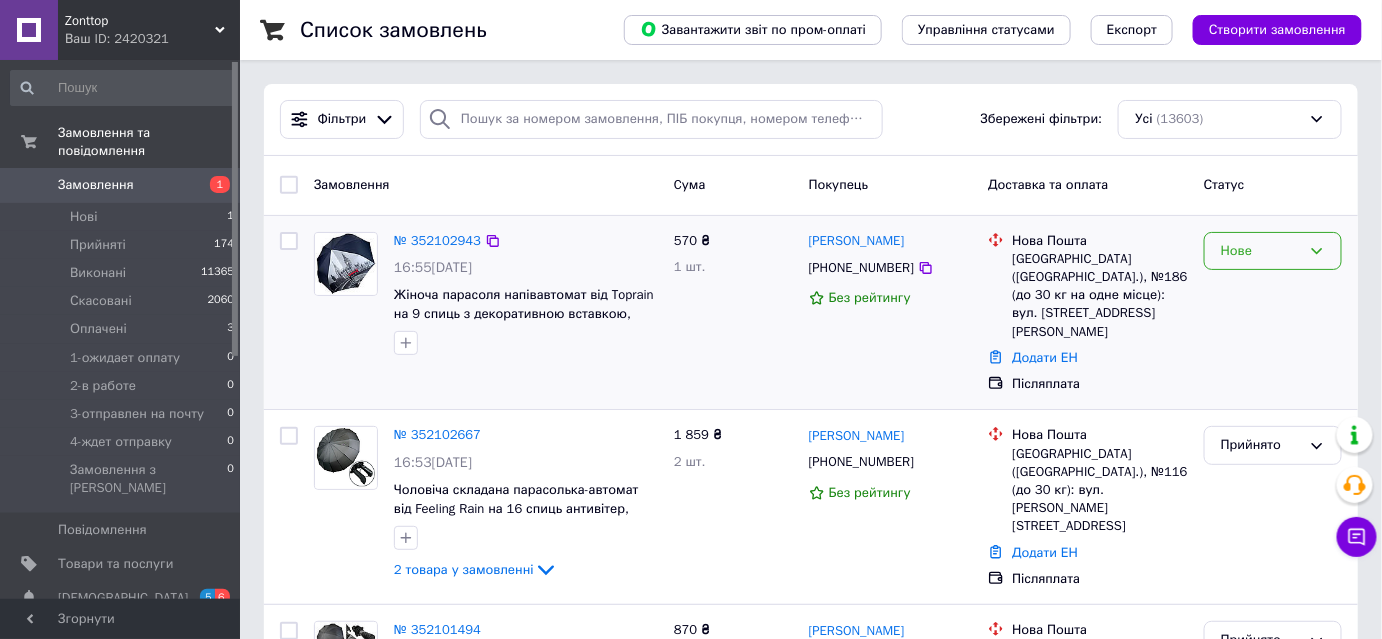 click on "Нове" at bounding box center [1273, 251] 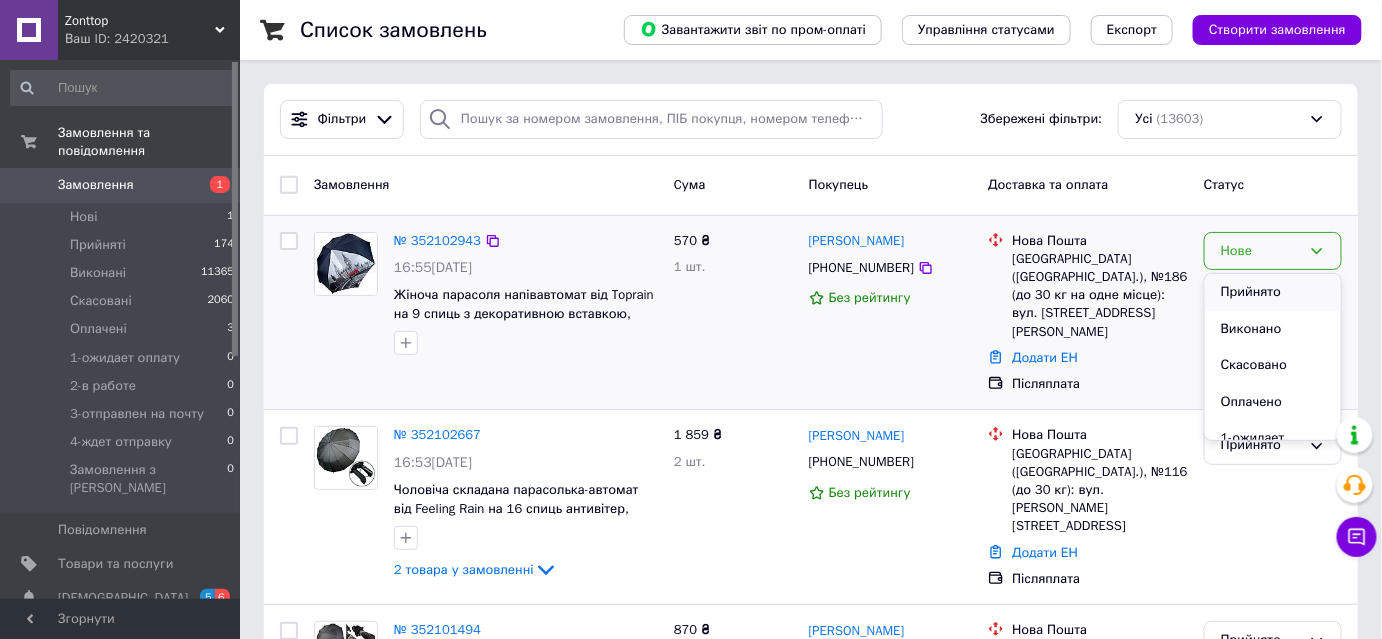 click on "Прийнято" at bounding box center [1273, 292] 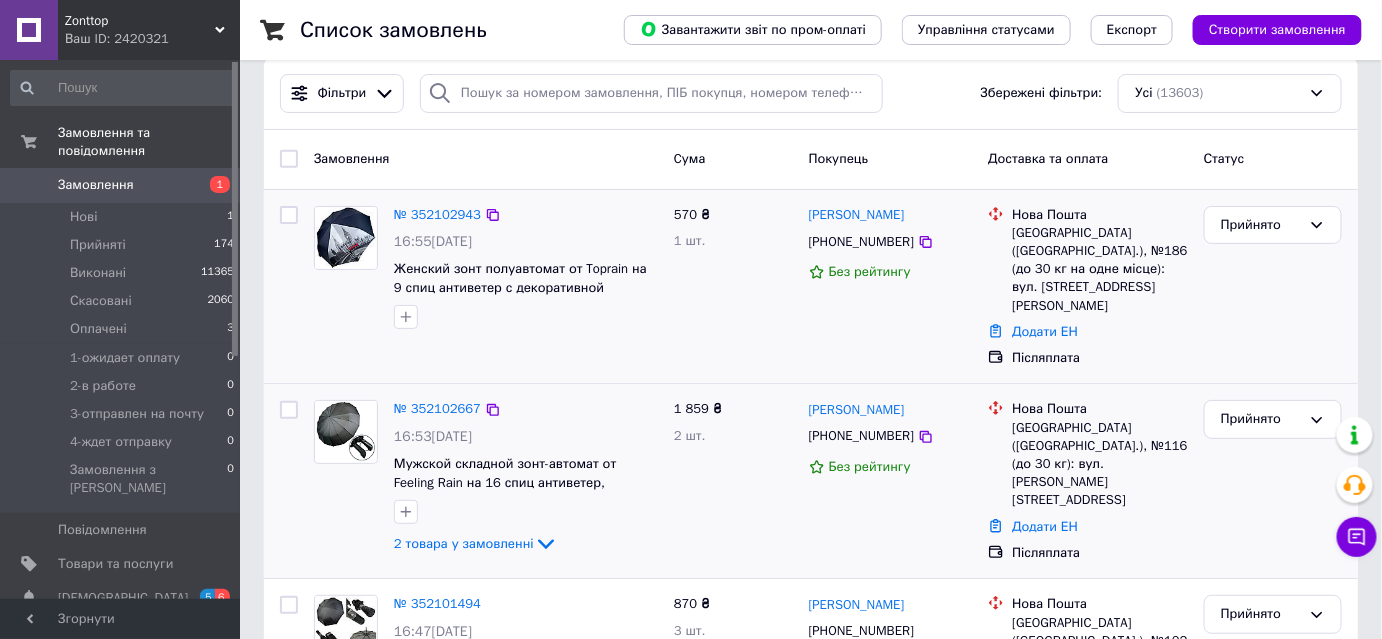 scroll, scrollTop: 0, scrollLeft: 0, axis: both 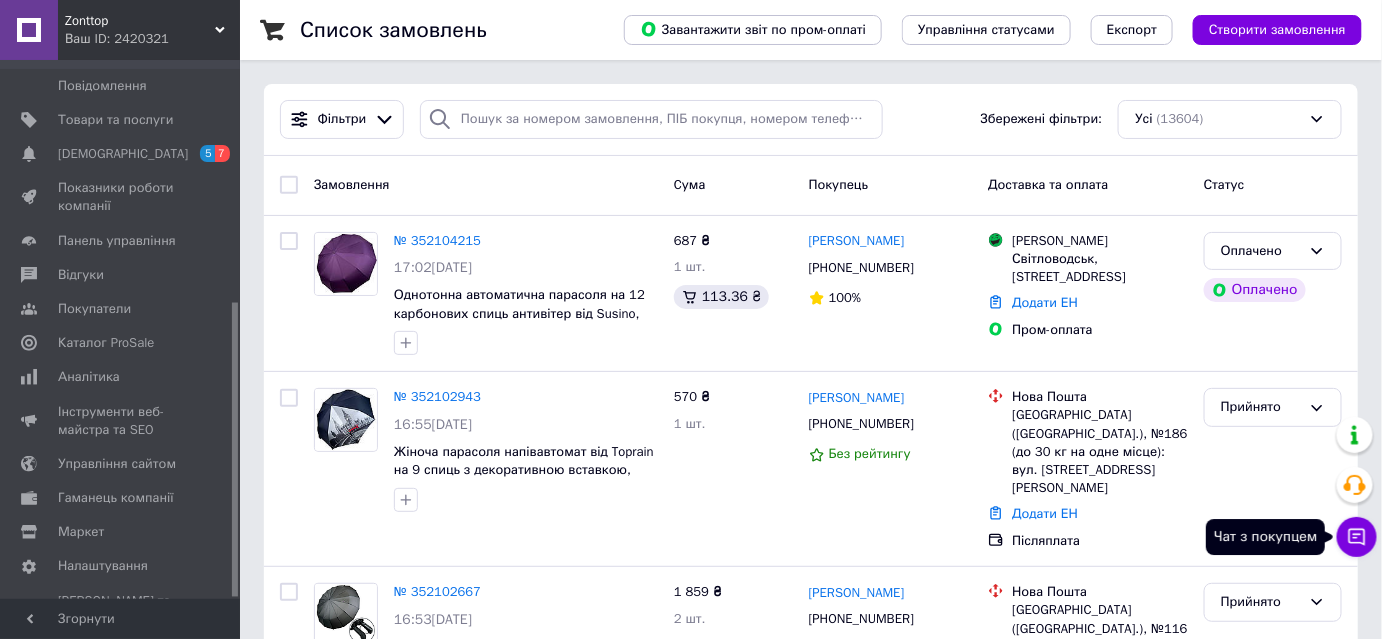 click 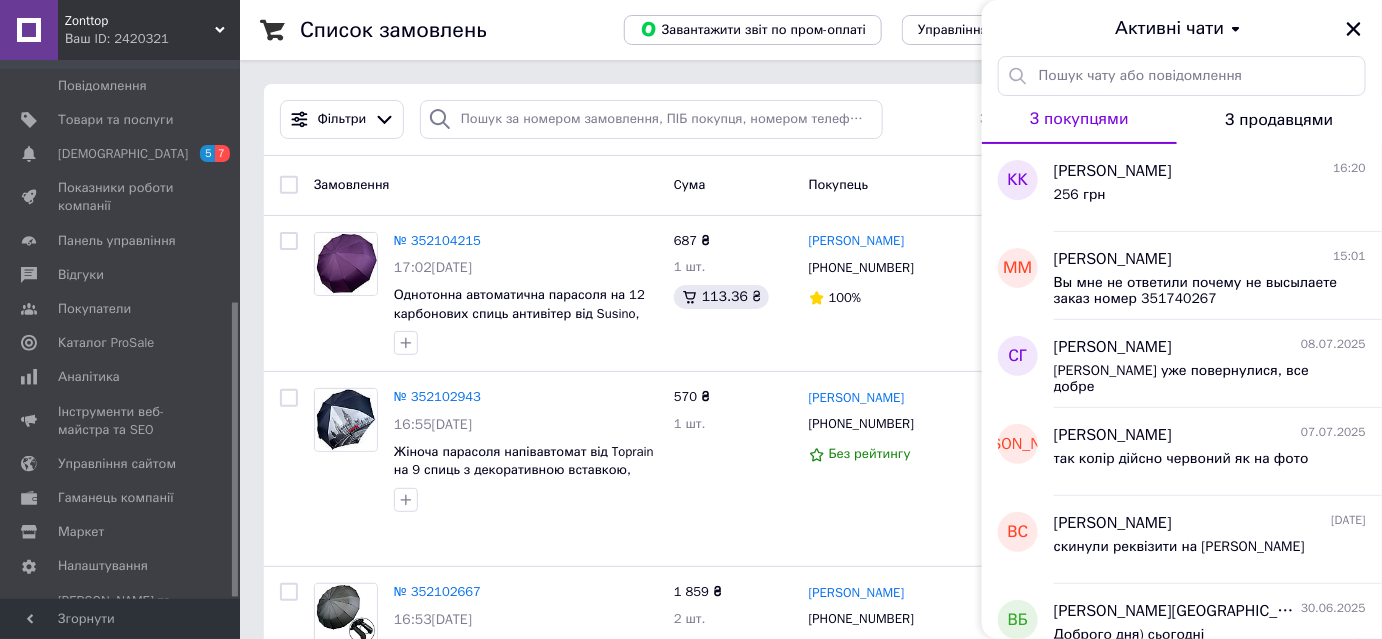 click on "Активні чати" at bounding box center (1182, 29) 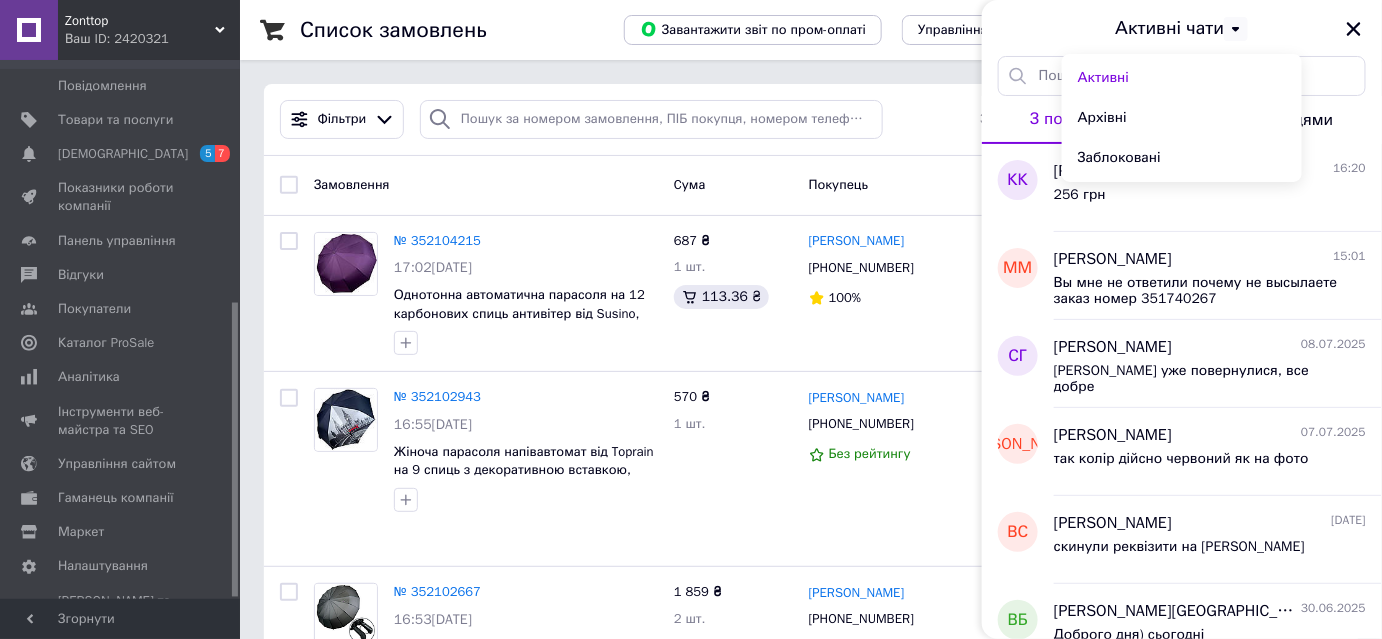 click on "Активні чати Активні Архівні Заблоковані" at bounding box center [1182, 28] 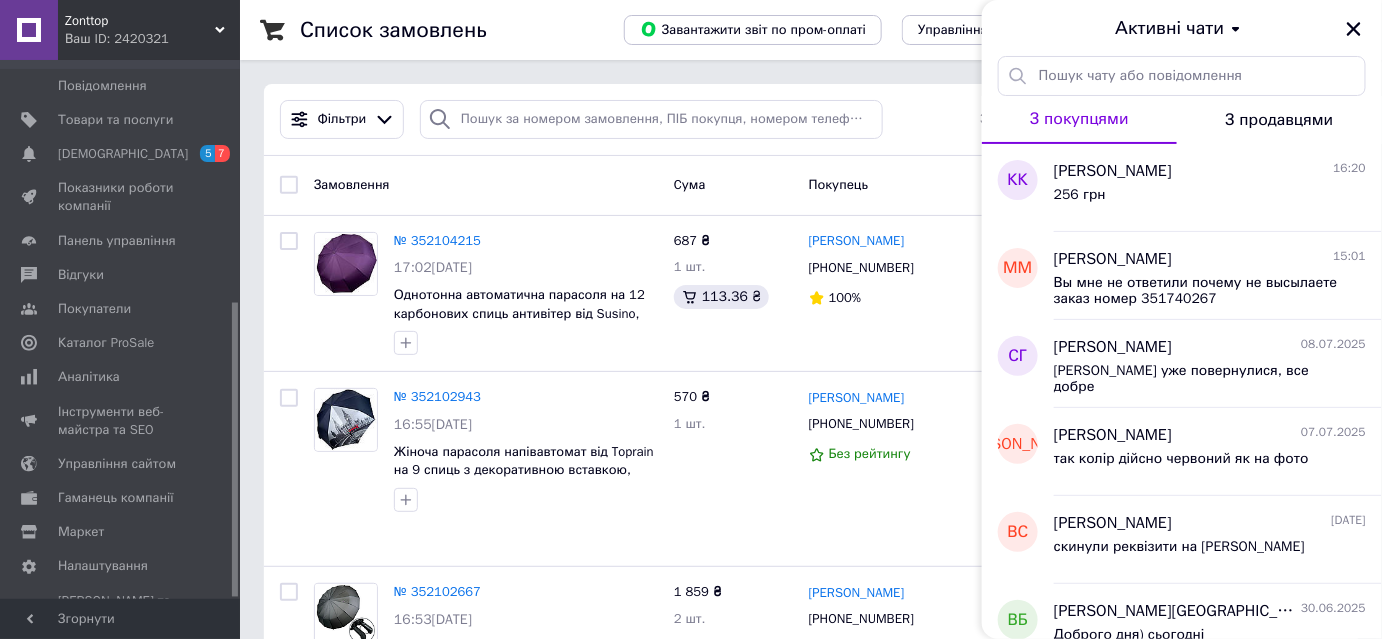 click on "Фільтри Збережені фільтри: Усі (13604)" at bounding box center [811, 120] 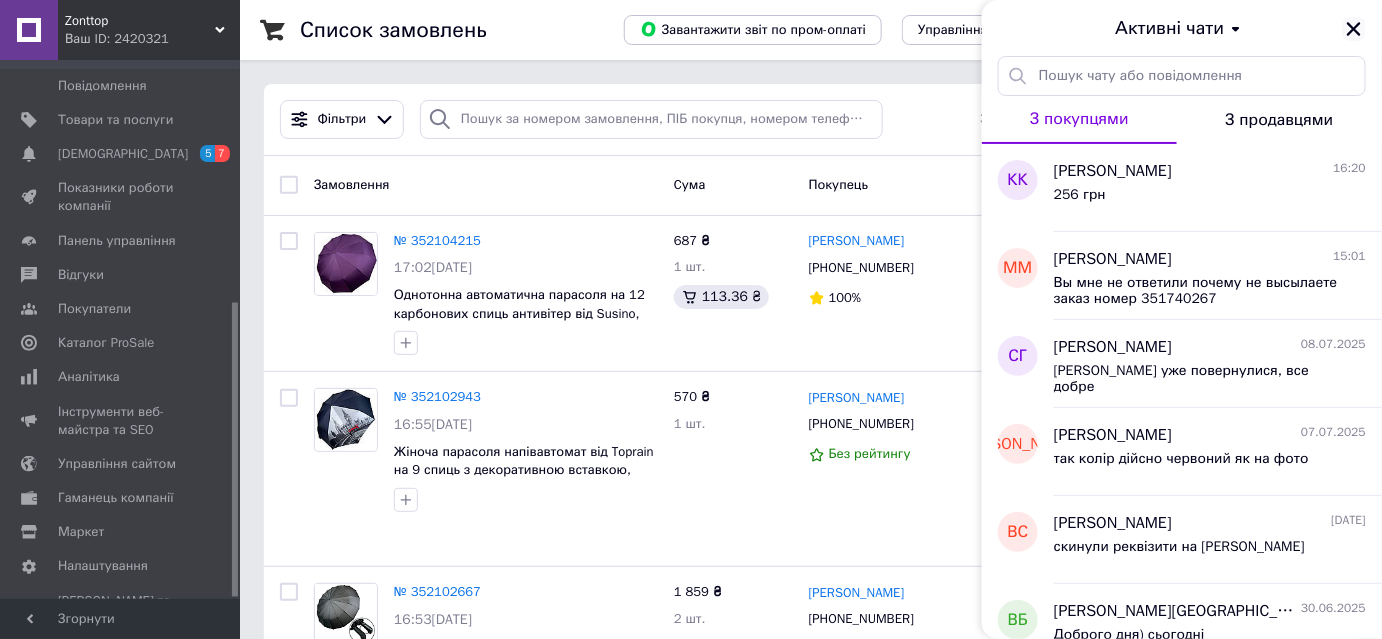 click 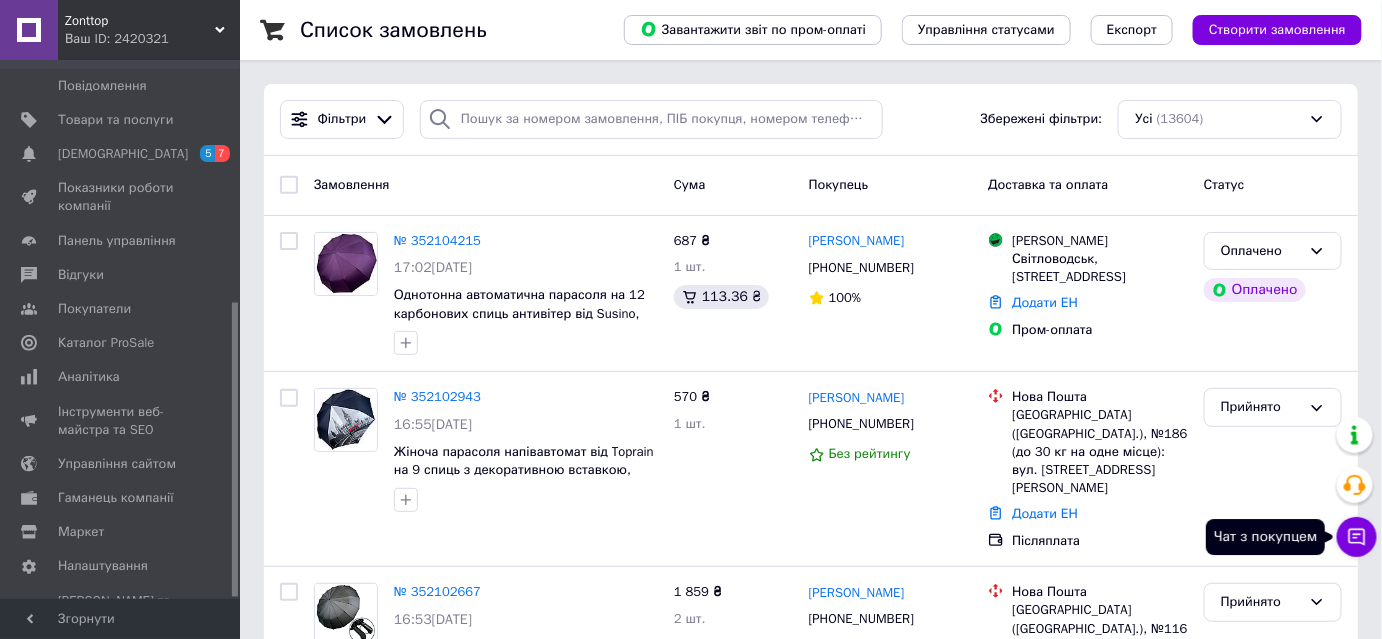 click 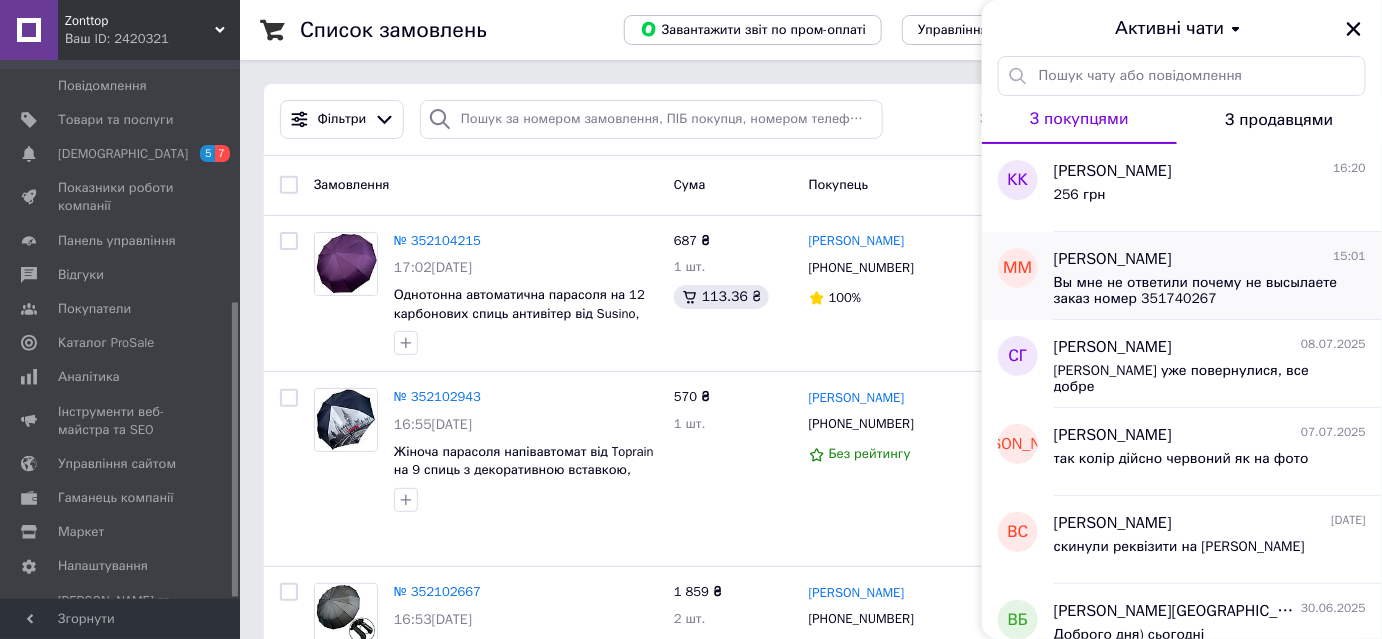 click on "[PERSON_NAME]" at bounding box center (1113, 259) 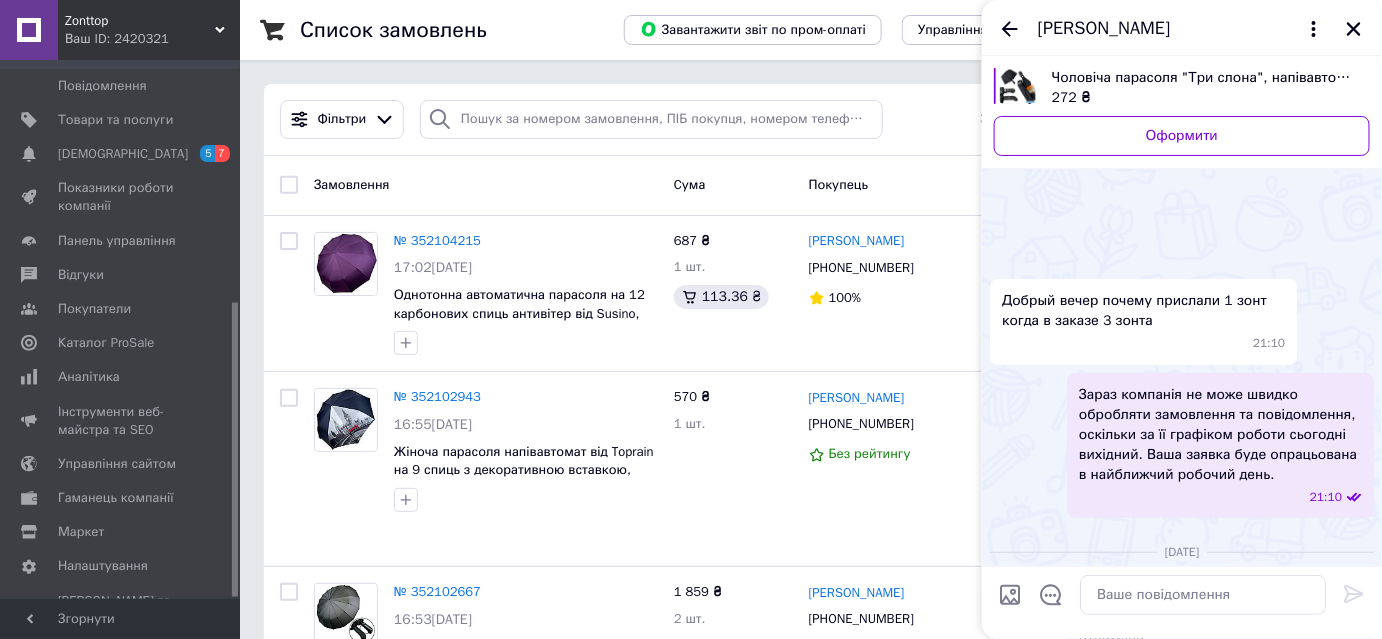 scroll, scrollTop: 1706, scrollLeft: 0, axis: vertical 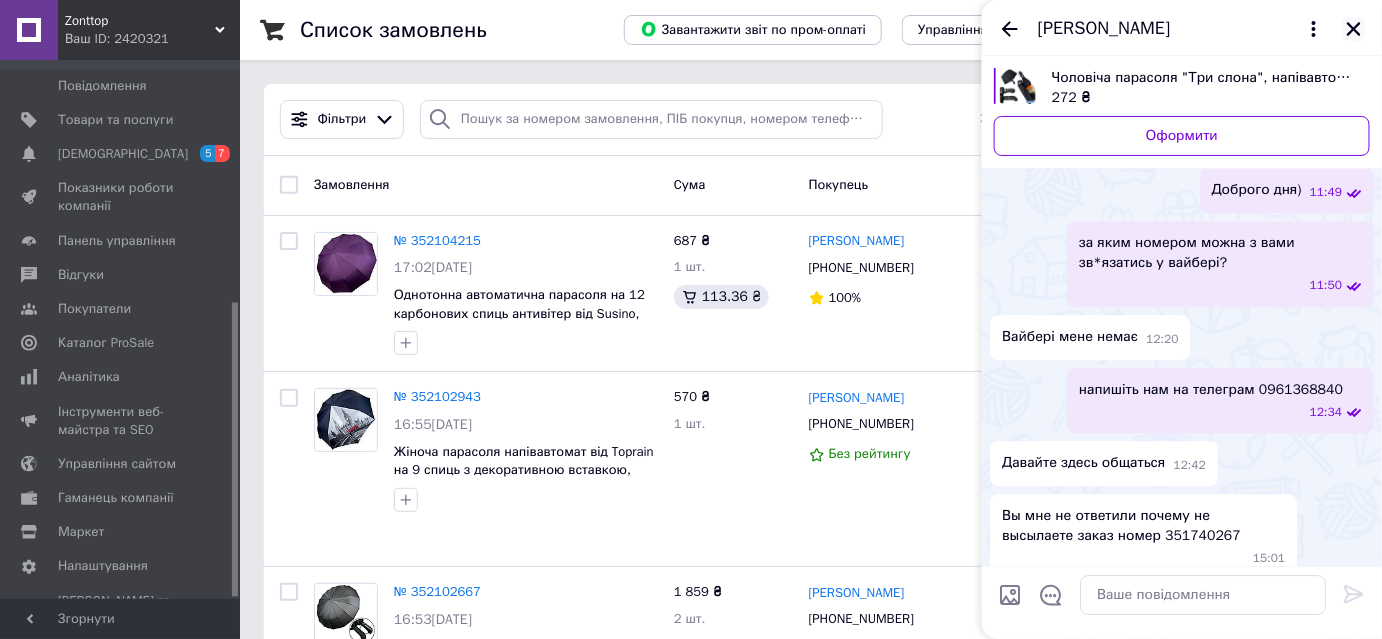click 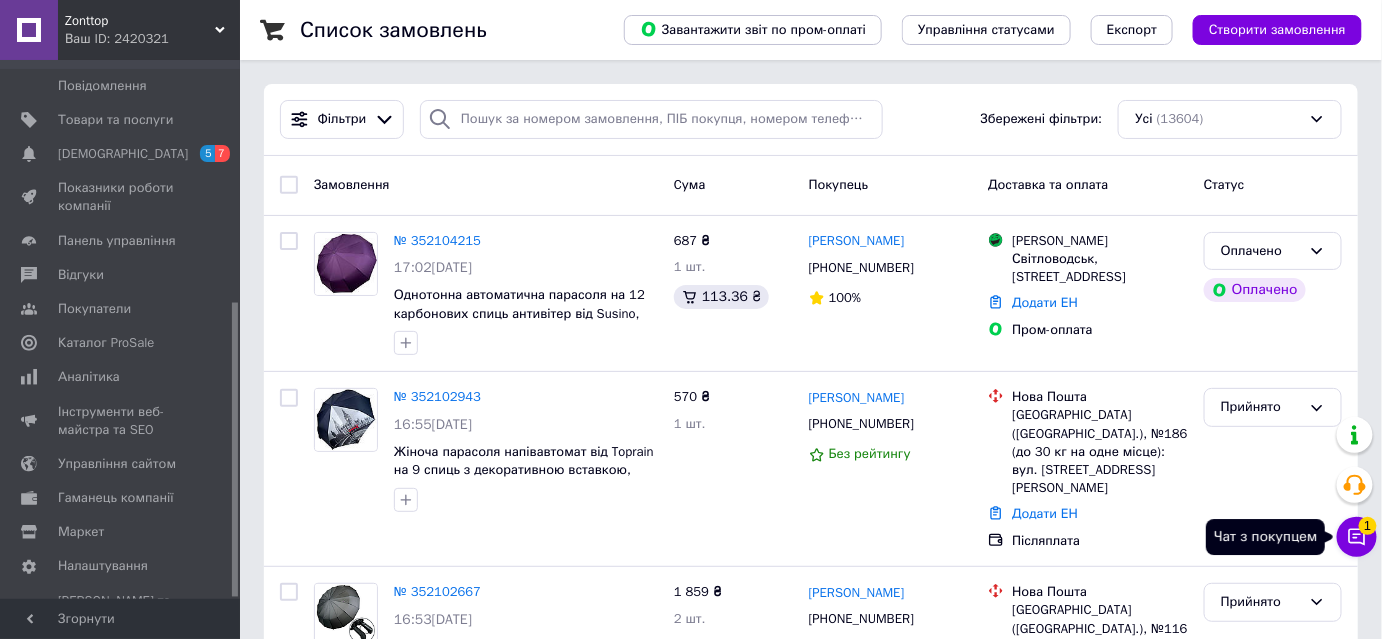 click 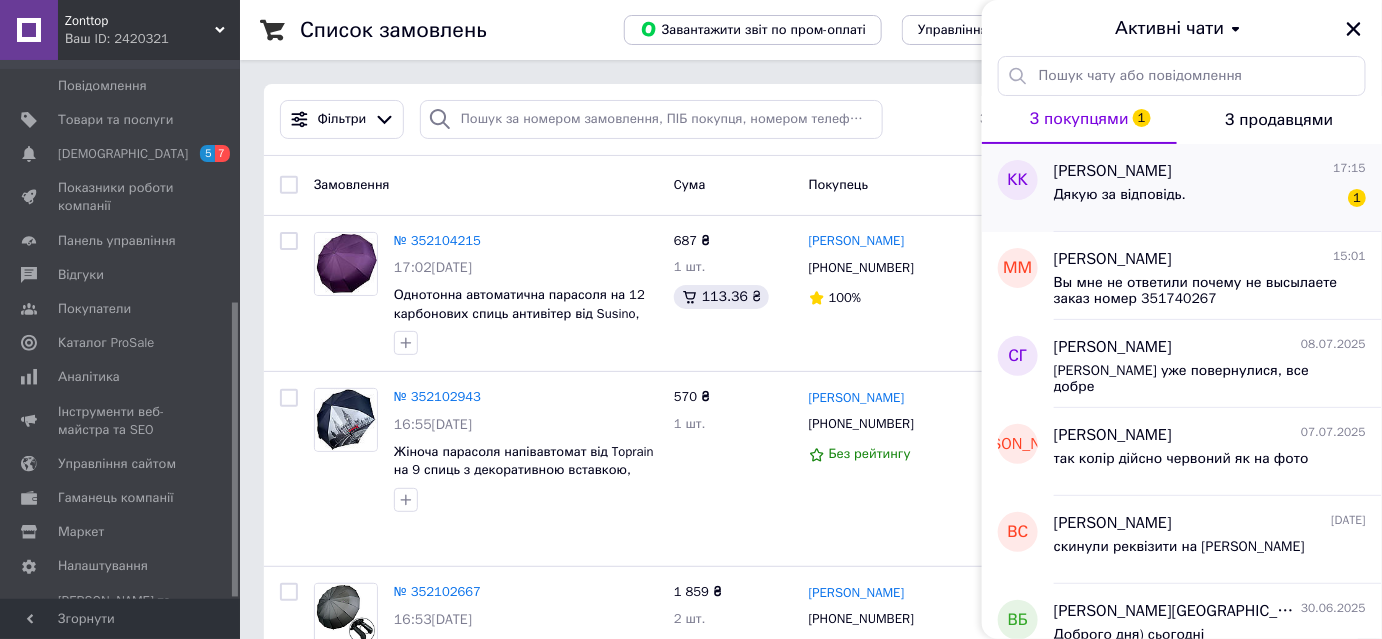 click on "Дякую за відповідь." at bounding box center [1120, 195] 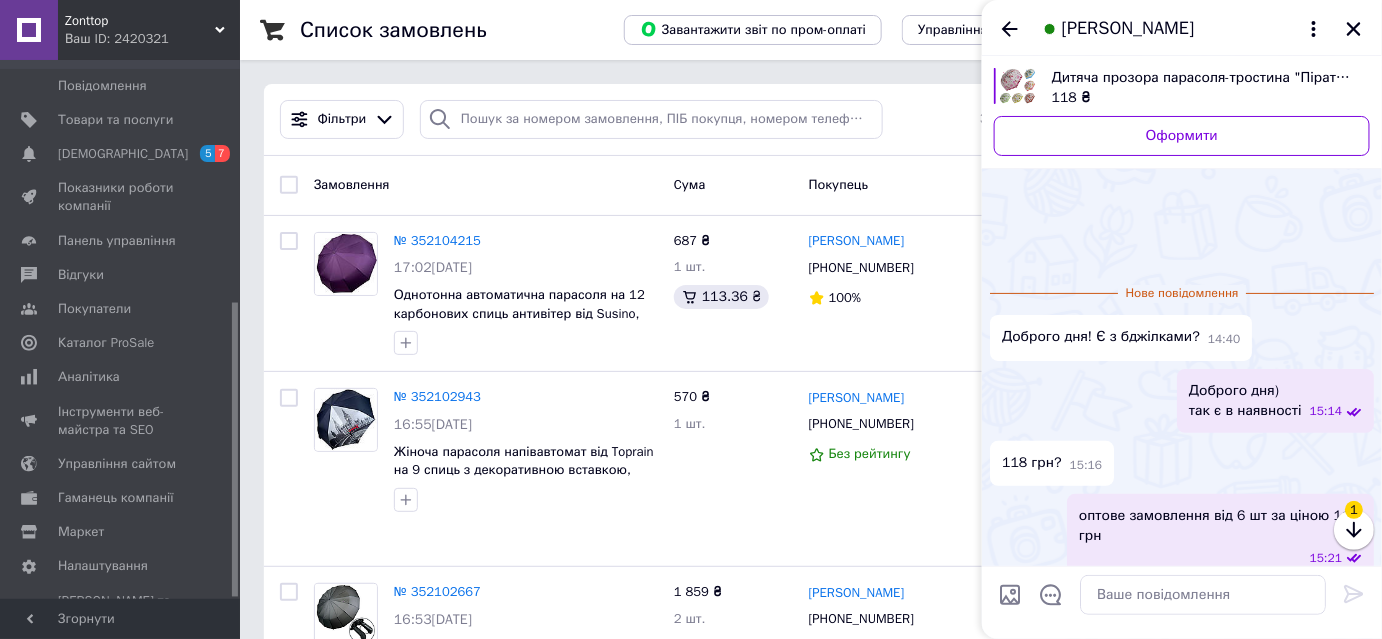 scroll, scrollTop: 114, scrollLeft: 0, axis: vertical 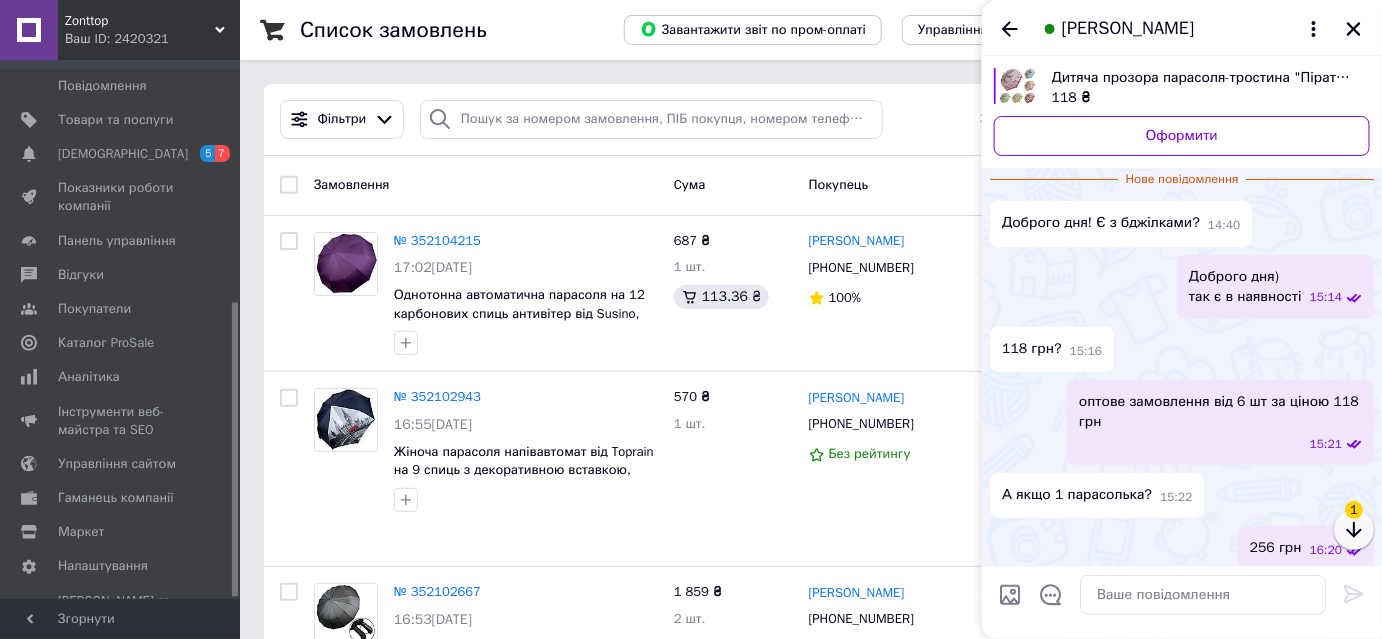 click 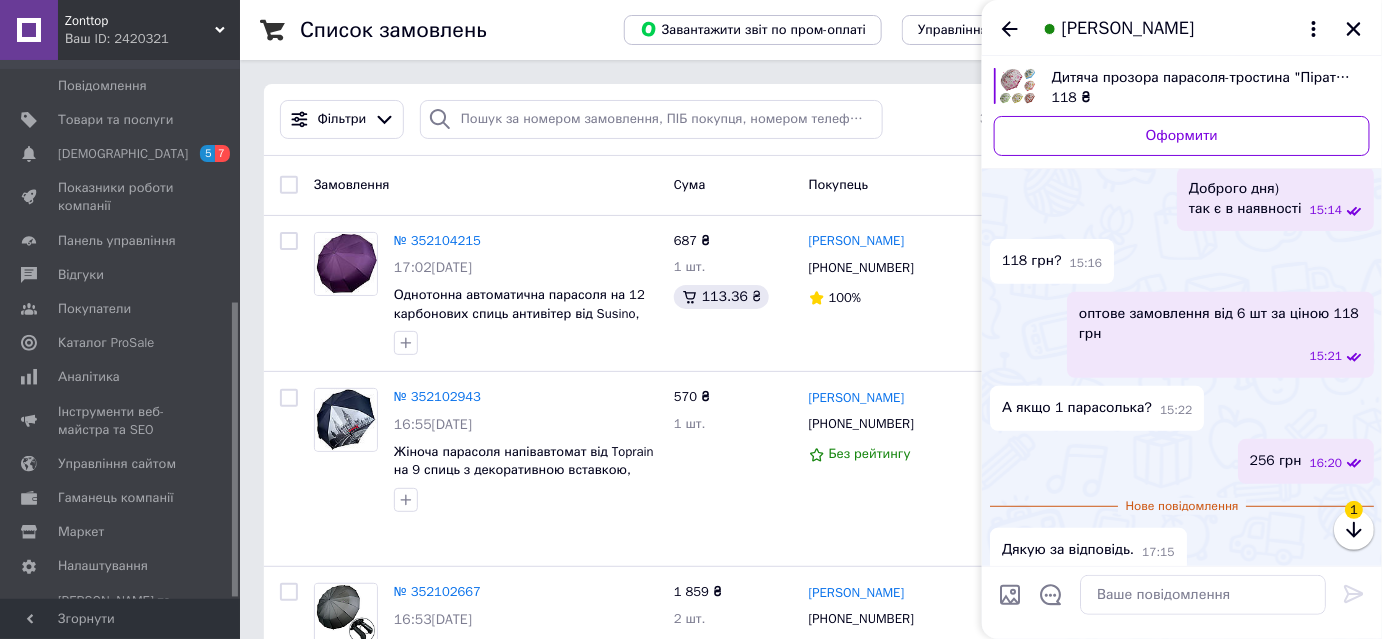 scroll, scrollTop: 128, scrollLeft: 0, axis: vertical 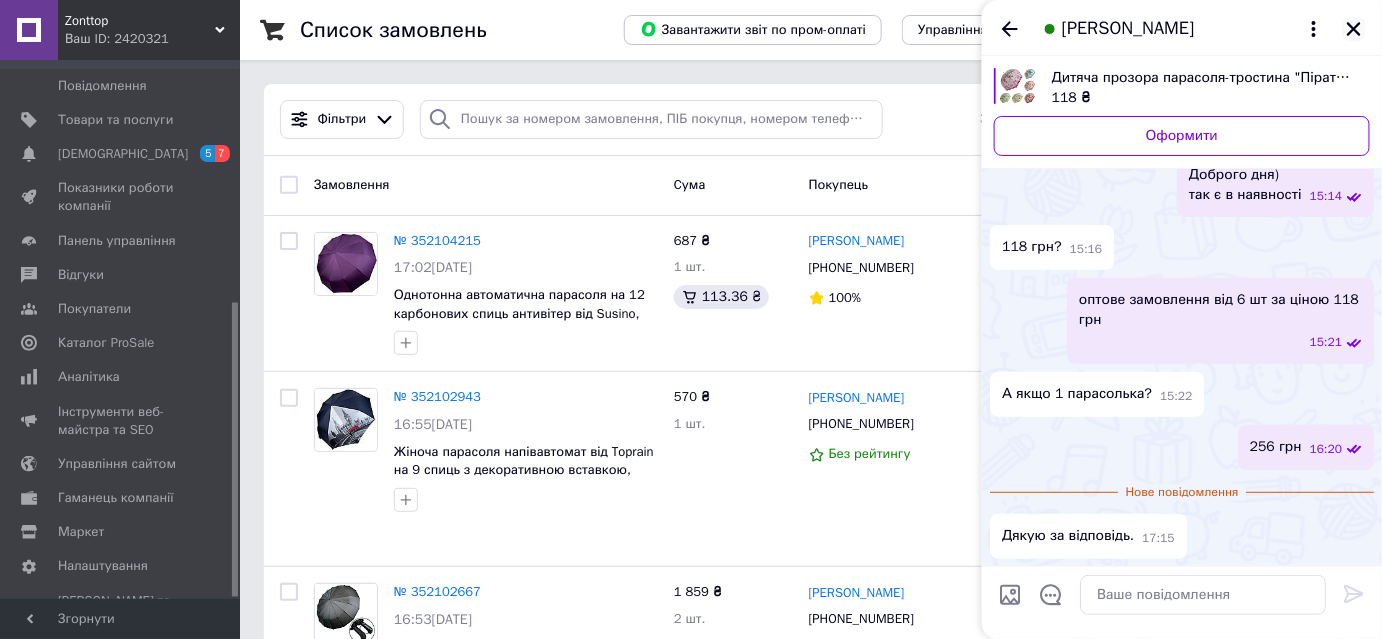 click 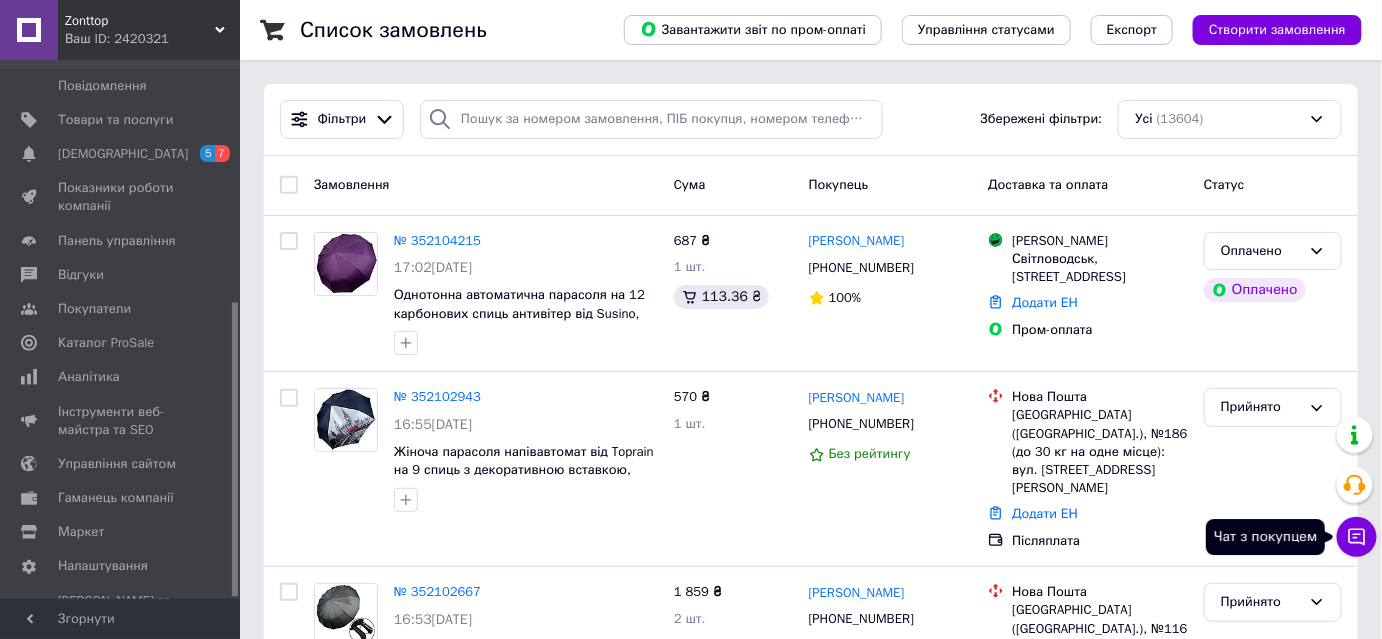 click on "Чат з покупцем" at bounding box center [1357, 537] 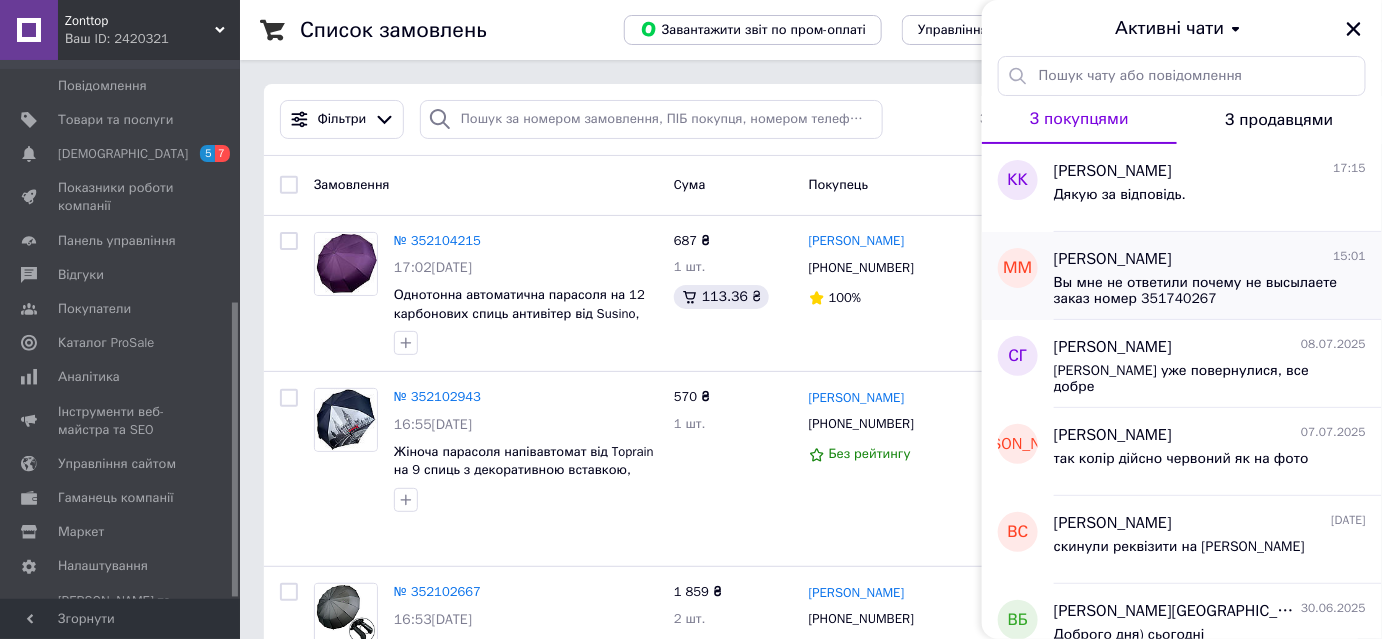 click on "Вы мне не ответили почему не высылаете заказ номер 351740267" at bounding box center (1196, 291) 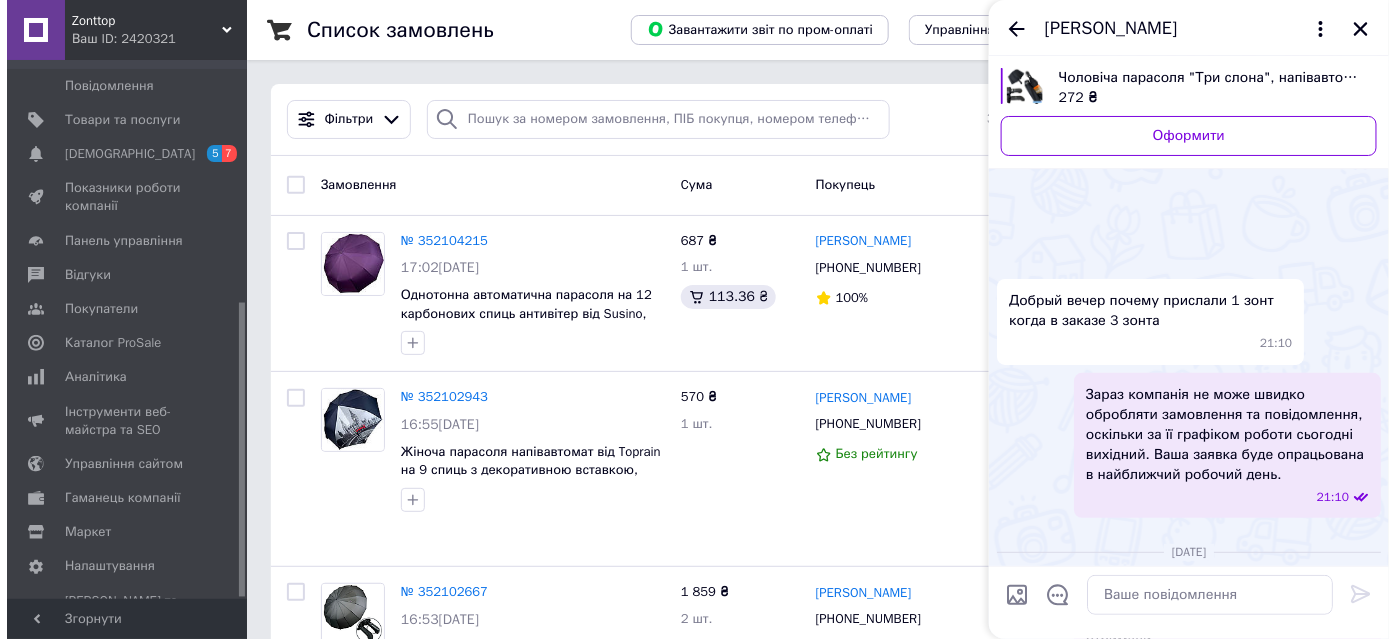 scroll, scrollTop: 1706, scrollLeft: 0, axis: vertical 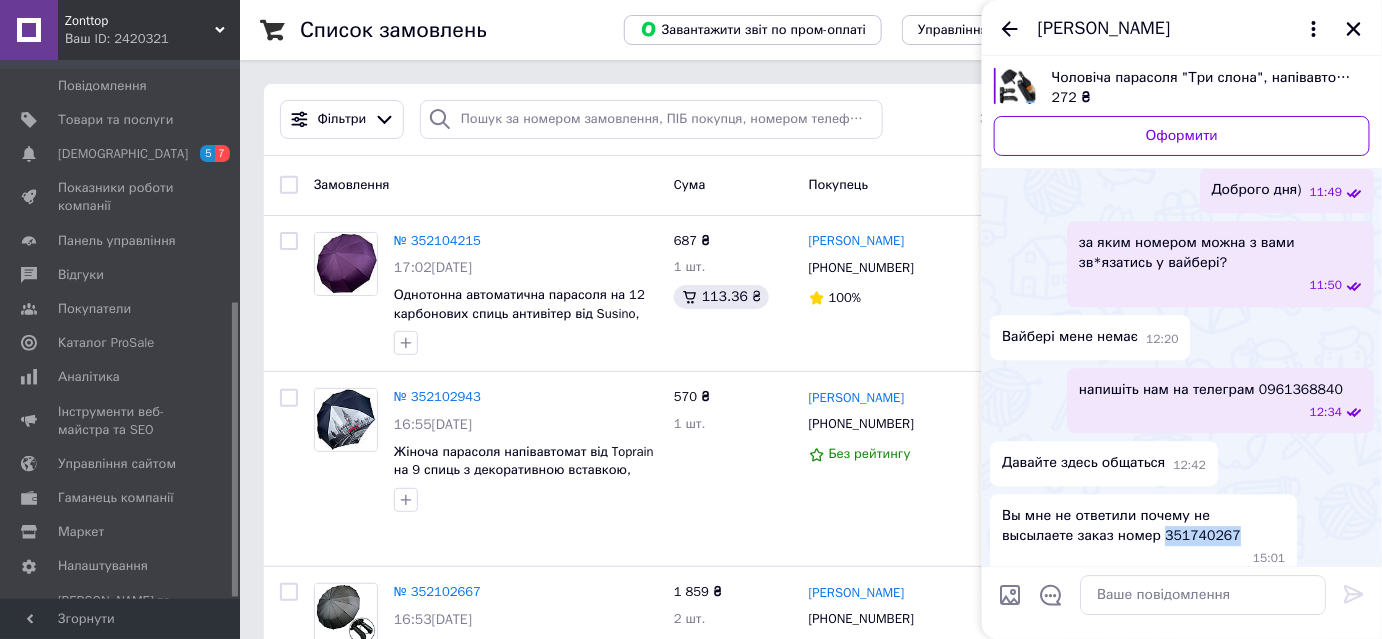 drag, startPoint x: 1176, startPoint y: 516, endPoint x: 1085, endPoint y: 520, distance: 91.08787 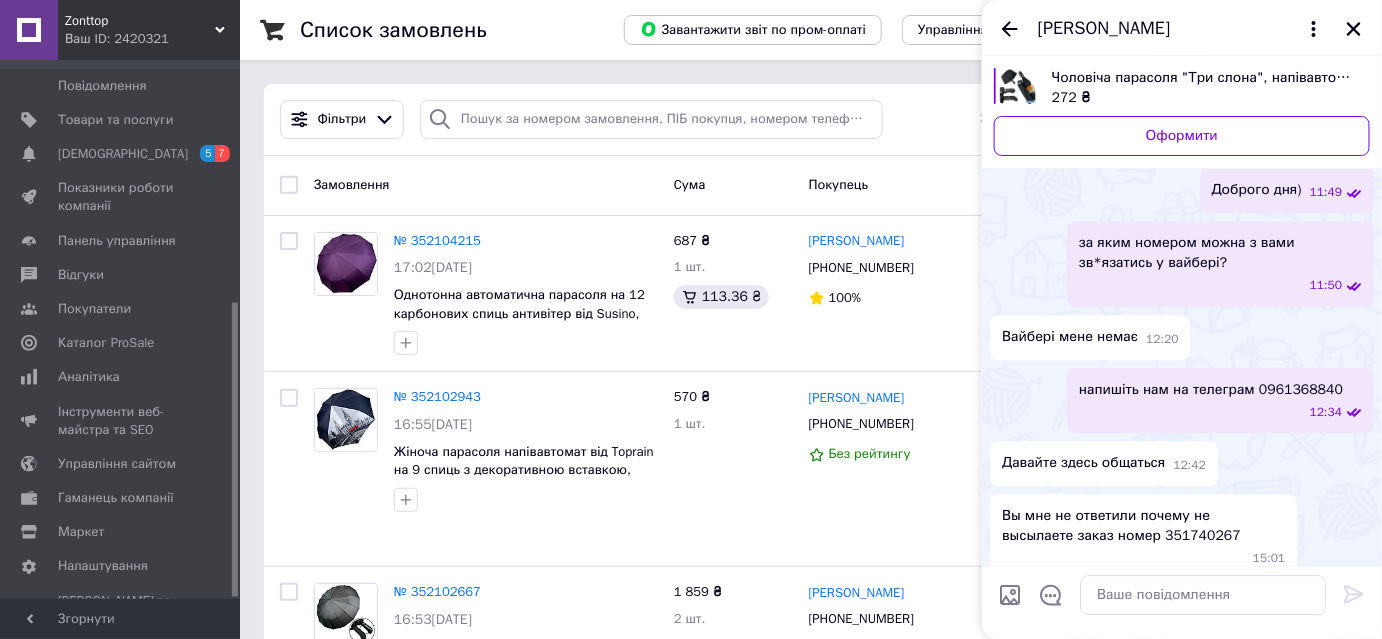 click at bounding box center (651, 119) 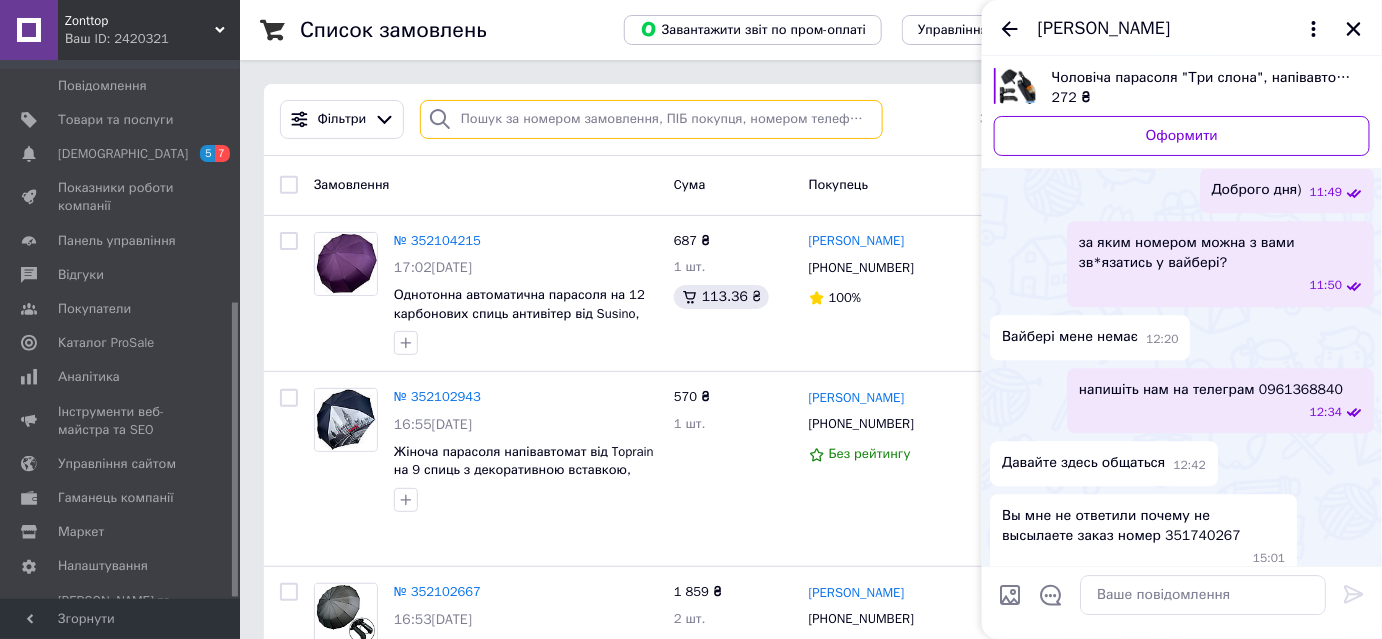click at bounding box center [651, 119] 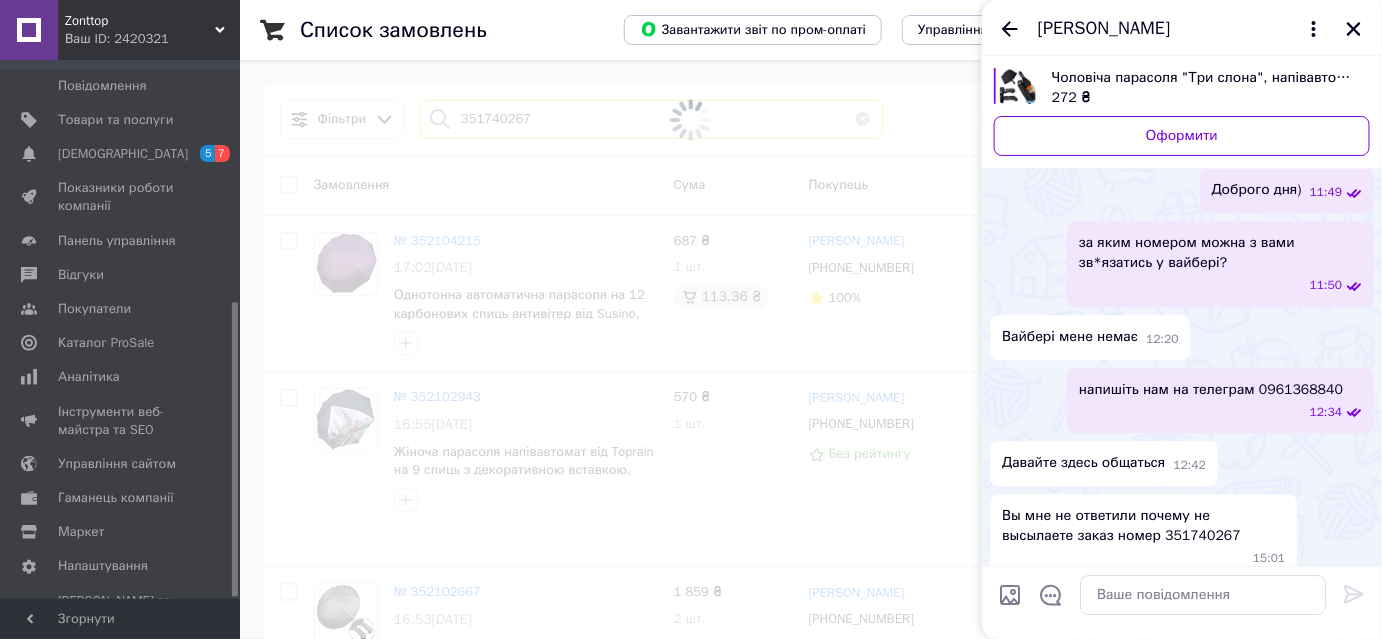 type on "351740267" 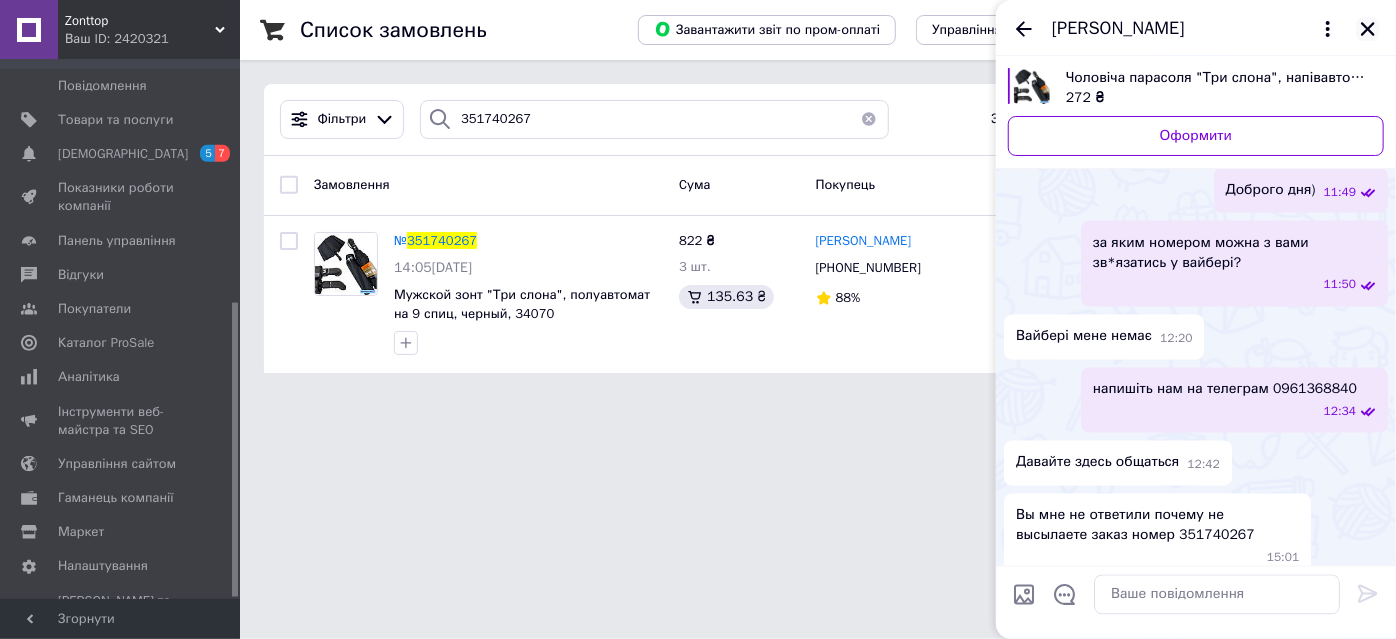 click 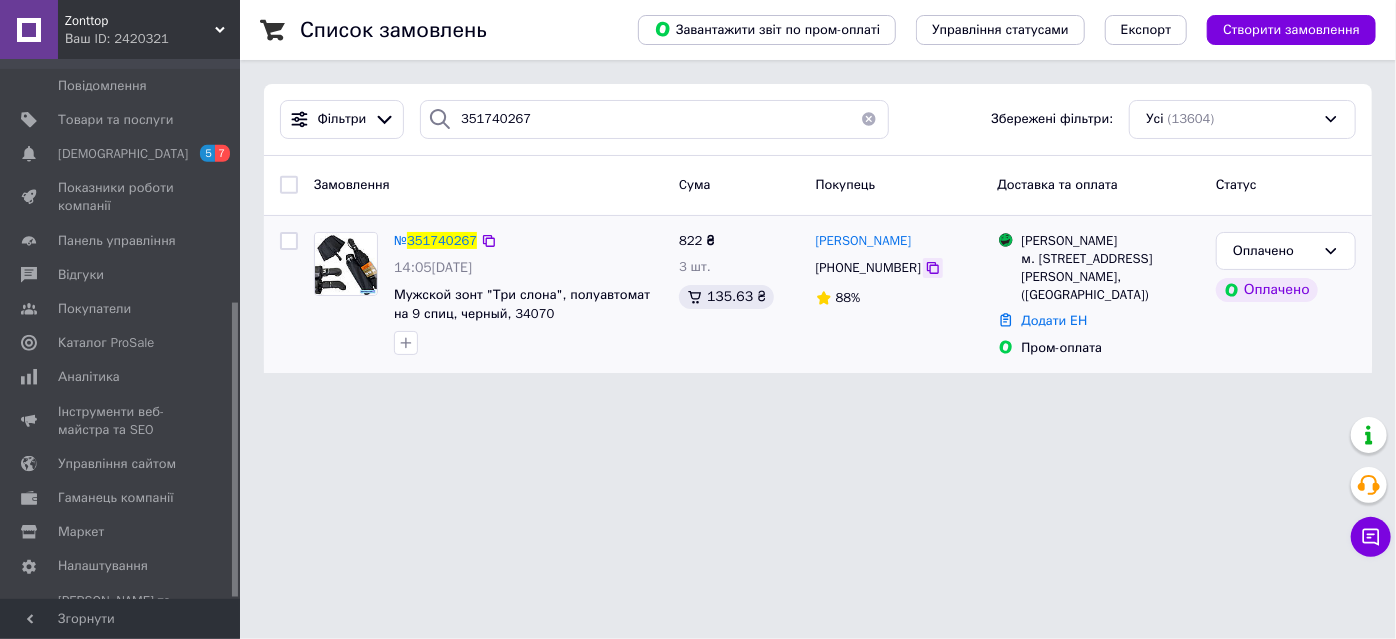 click 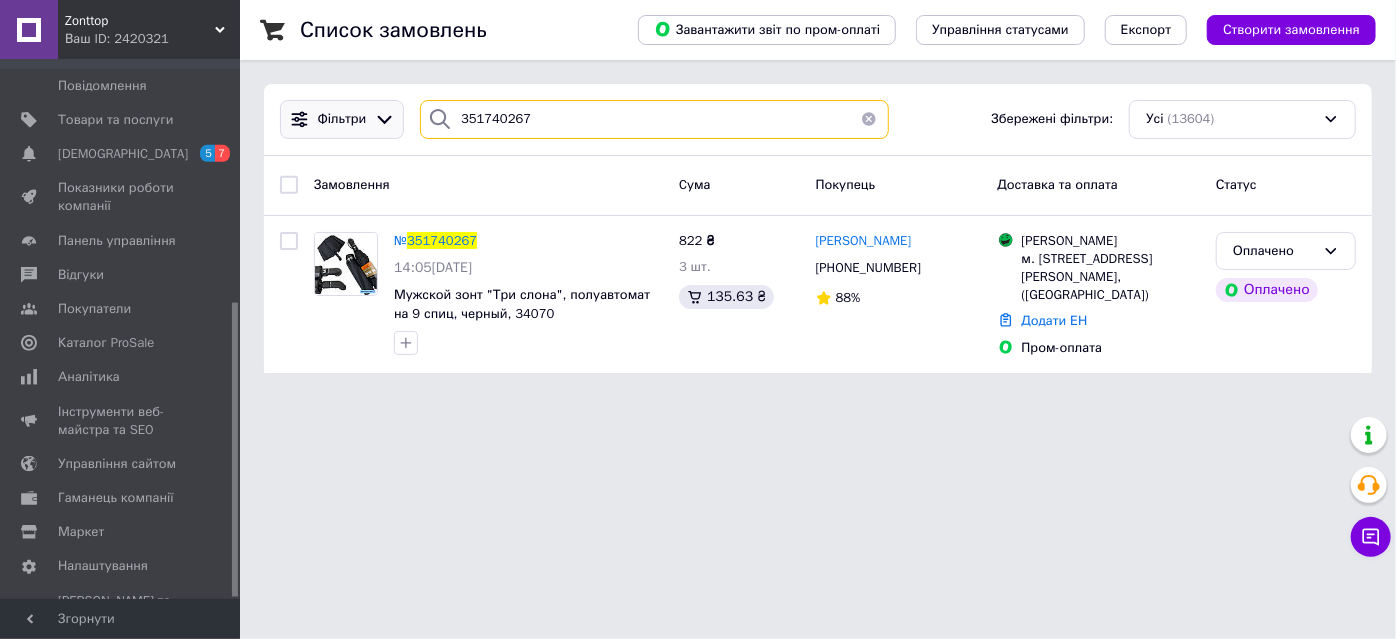 click on "Фільтри 351740267 Збережені фільтри: Усі (13604)" at bounding box center (818, 119) 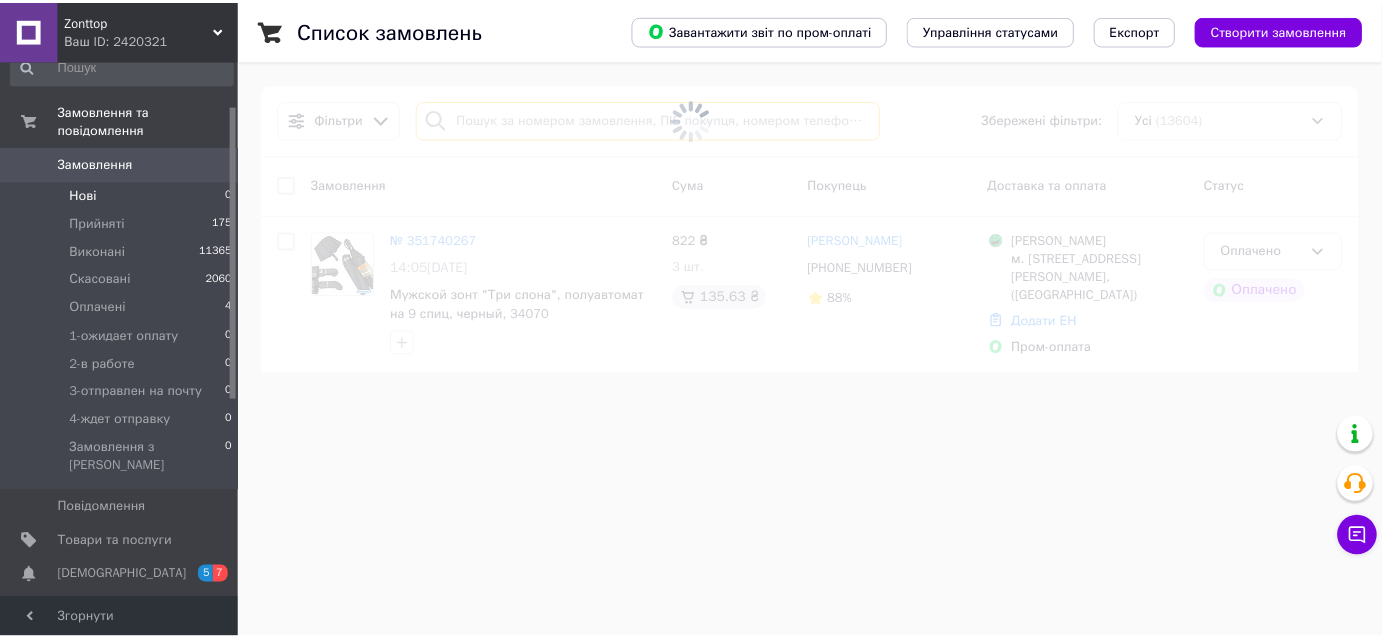 scroll, scrollTop: 0, scrollLeft: 0, axis: both 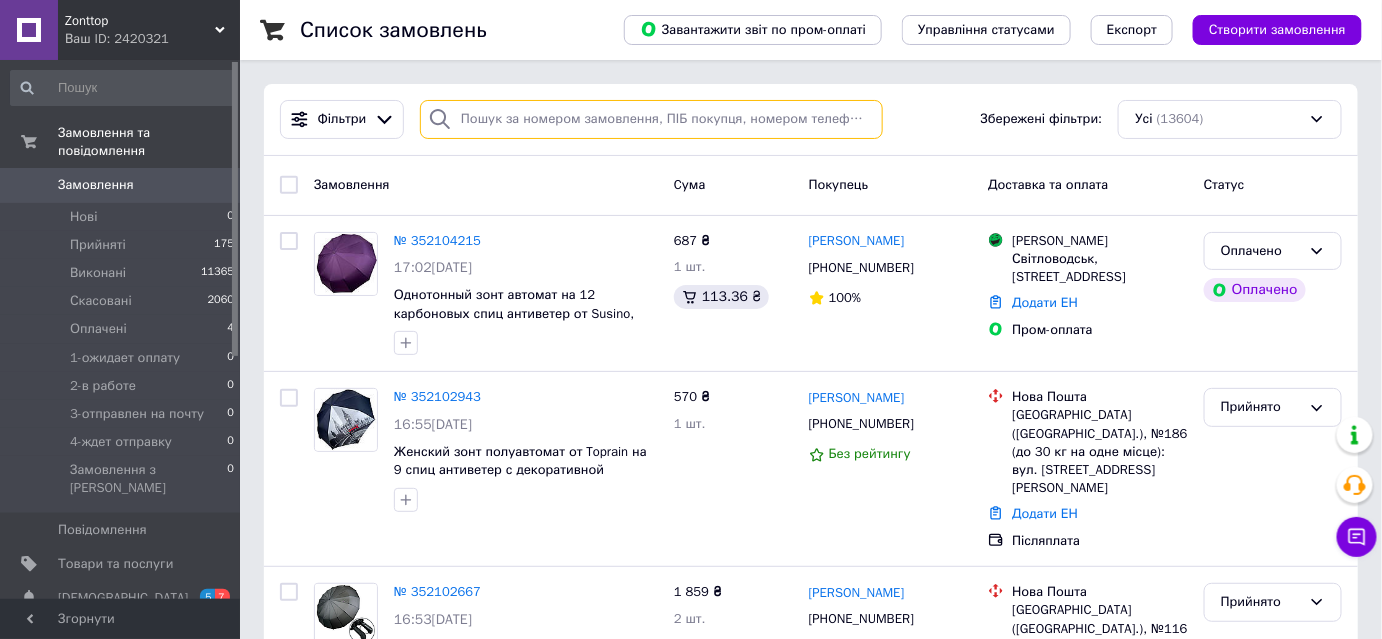 type 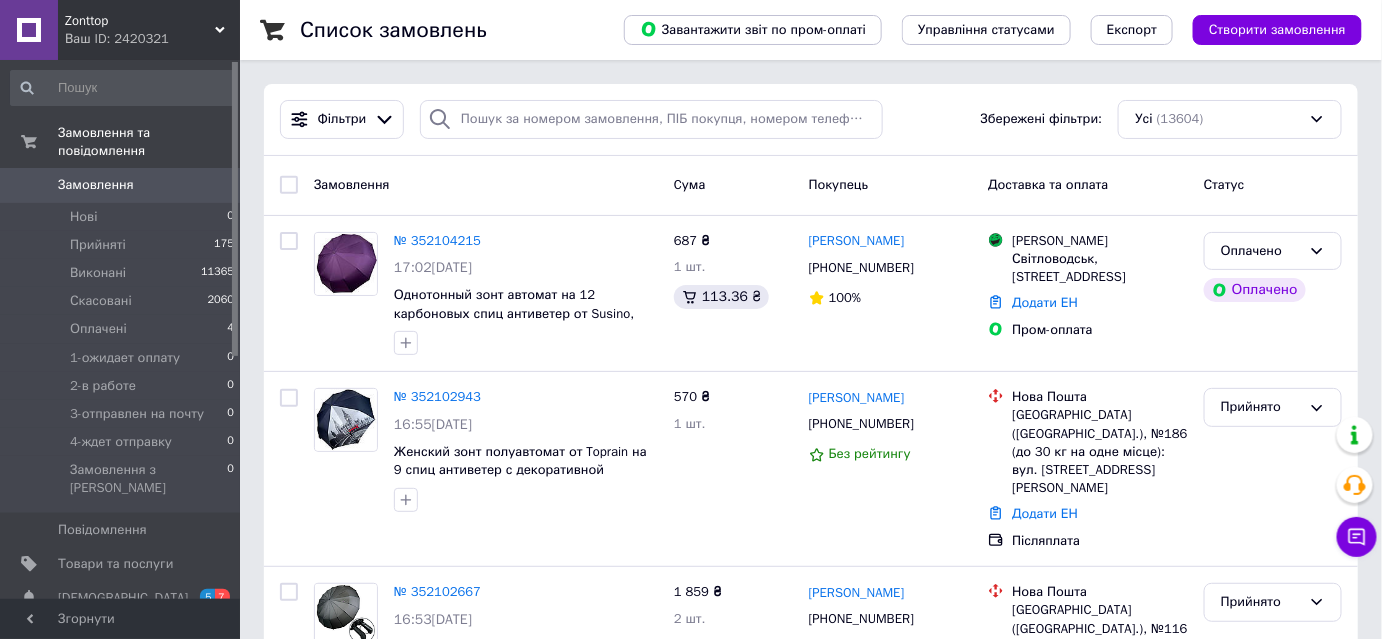 click on "Замовлення" at bounding box center [121, 185] 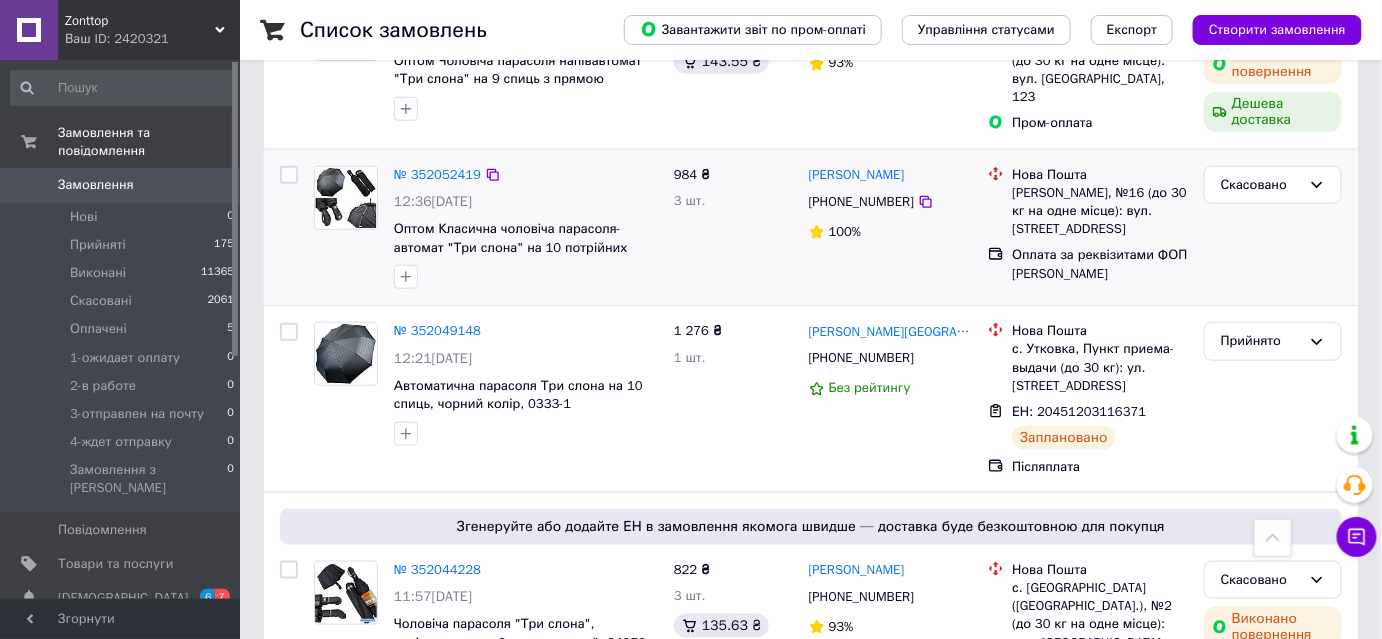 scroll, scrollTop: 2632, scrollLeft: 0, axis: vertical 